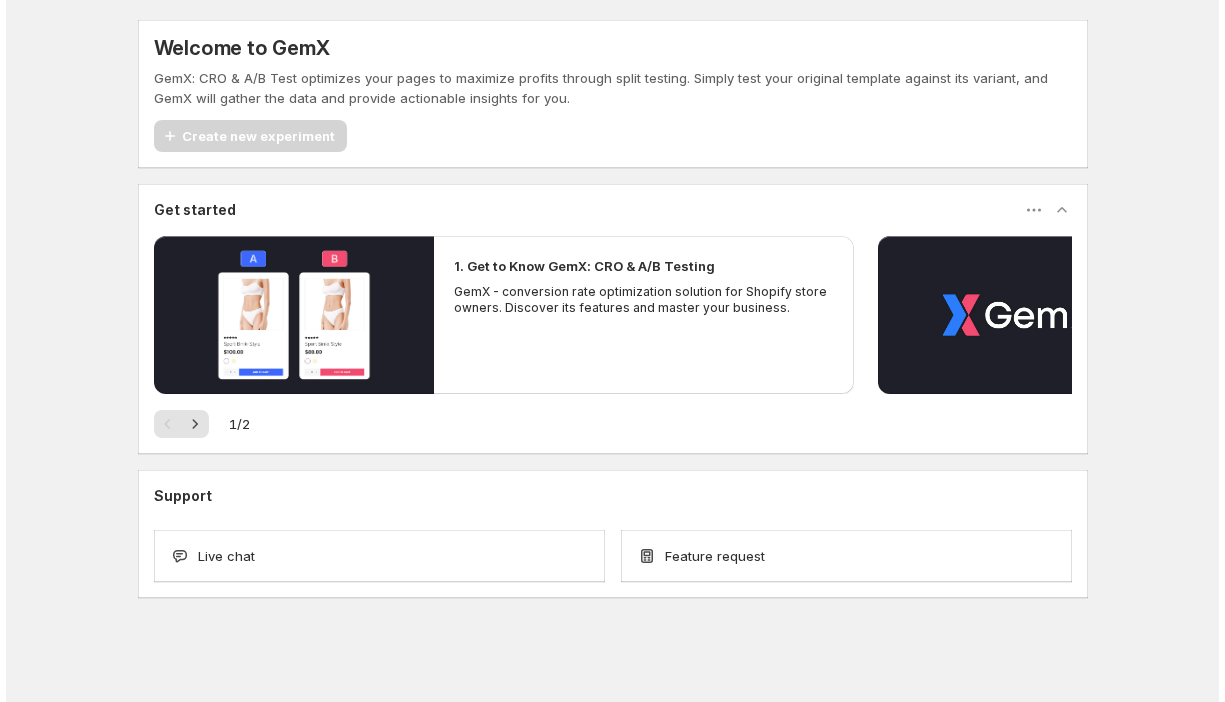 scroll, scrollTop: 0, scrollLeft: 0, axis: both 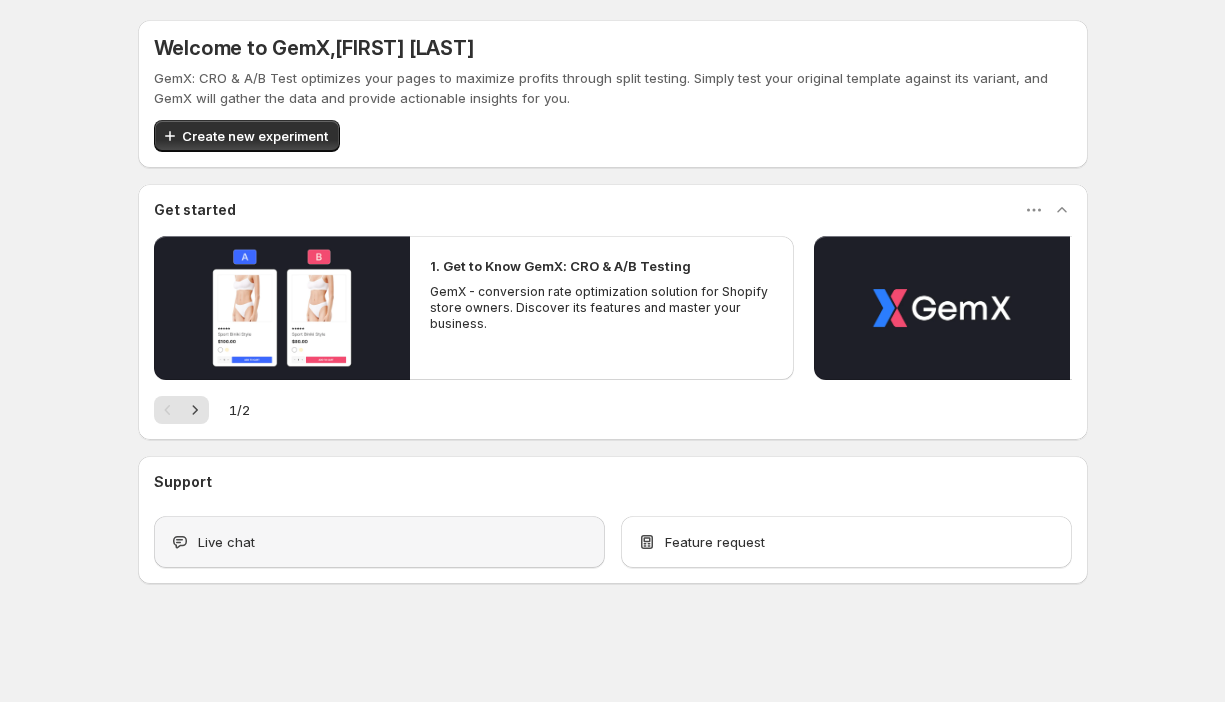 click on "Live chat" at bounding box center (379, 542) 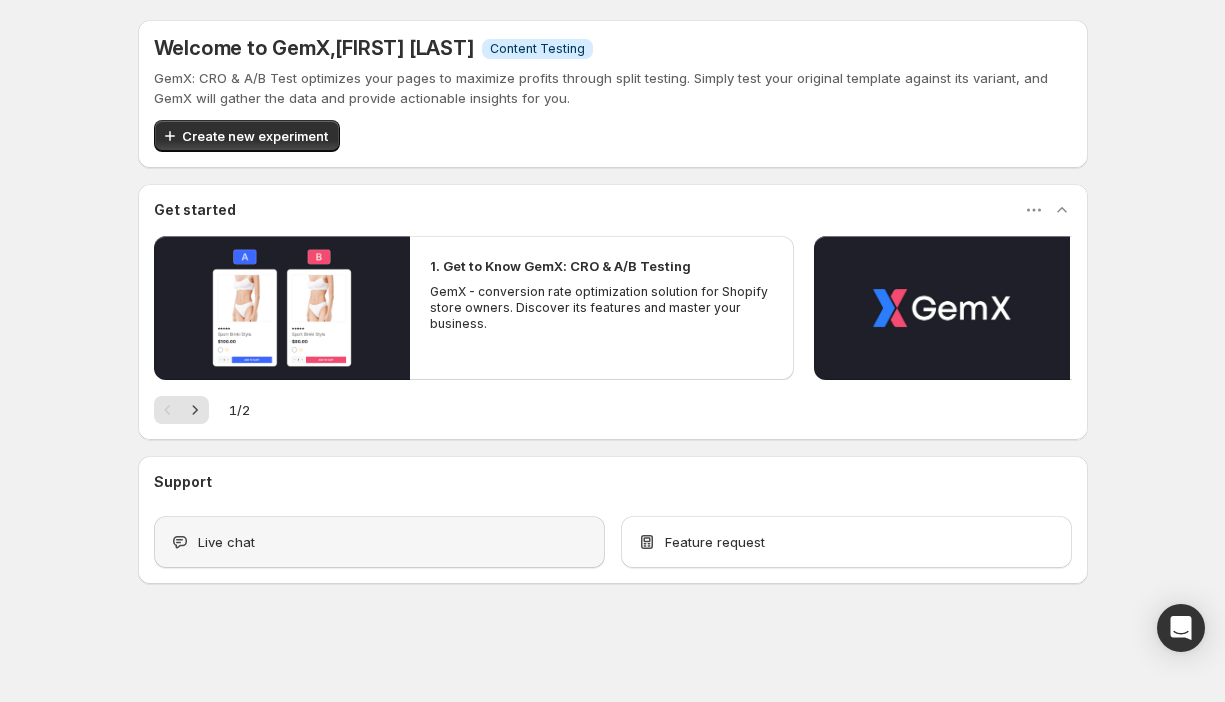 click on "Live chat" at bounding box center [379, 542] 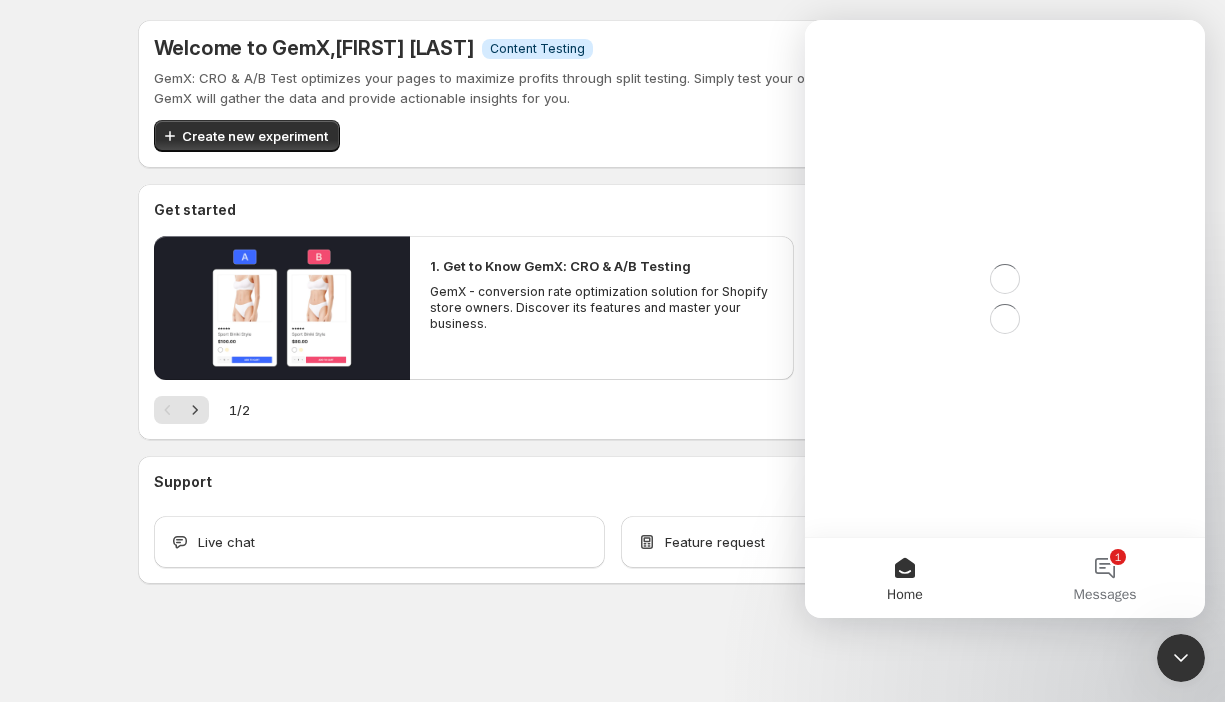scroll, scrollTop: 0, scrollLeft: 0, axis: both 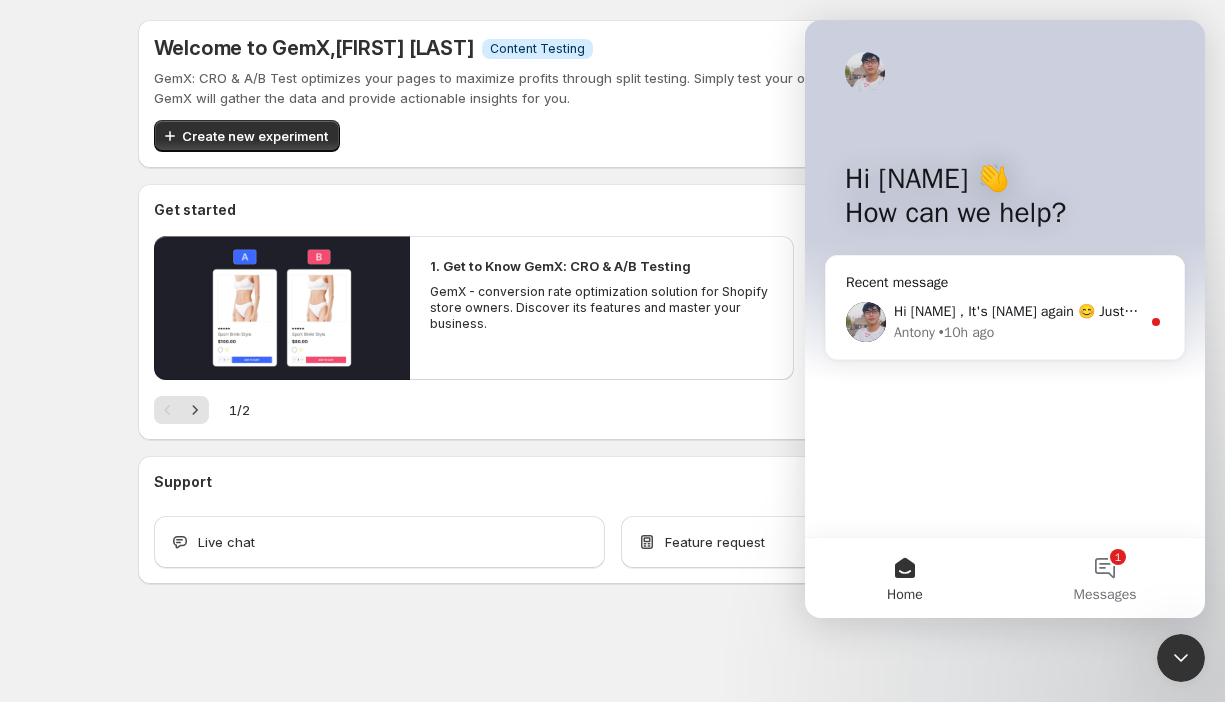 click on "Hi [NAME] 👋 How can we help?" at bounding box center (1005, 200) 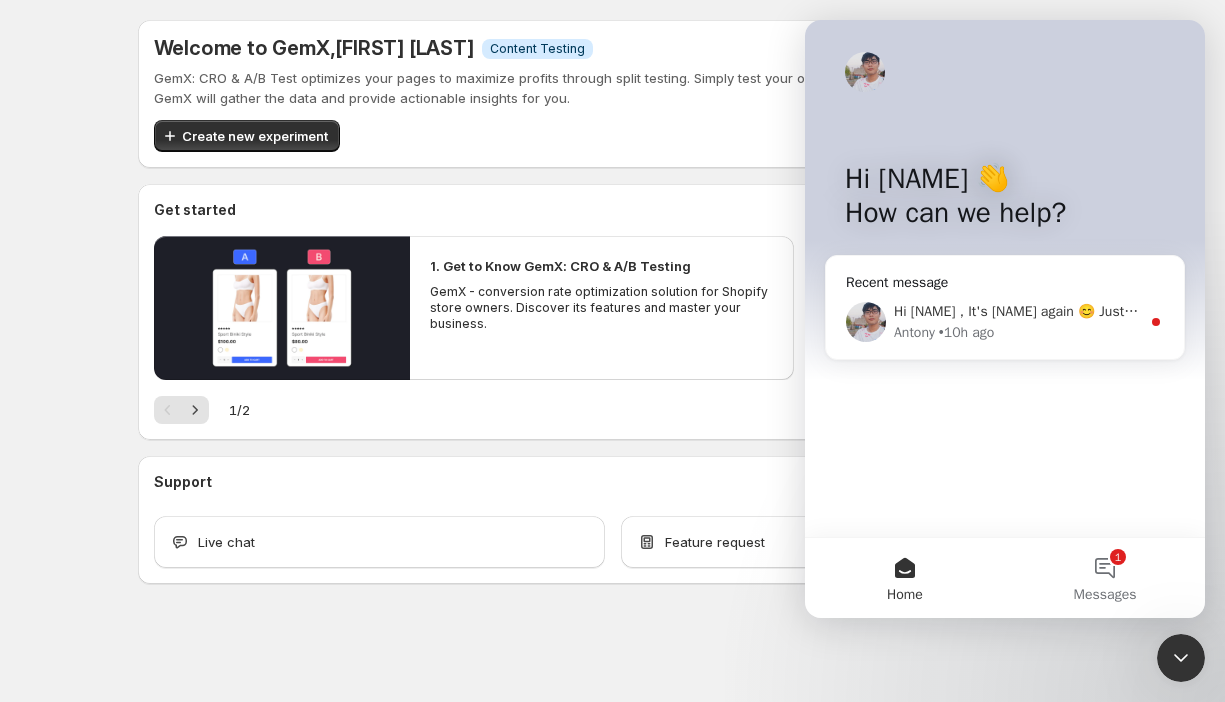click on "Hi [NAME] , It's [NAME] again 😊   Just want to follow up since I have not received any response from you. Should you have any queries, feel free to let us know.   Our support team is always happy to assist you further 💪 ​ (Friendly note: This chat box will be closed within the next 24 hours if there is no response)" at bounding box center [1017, 311] 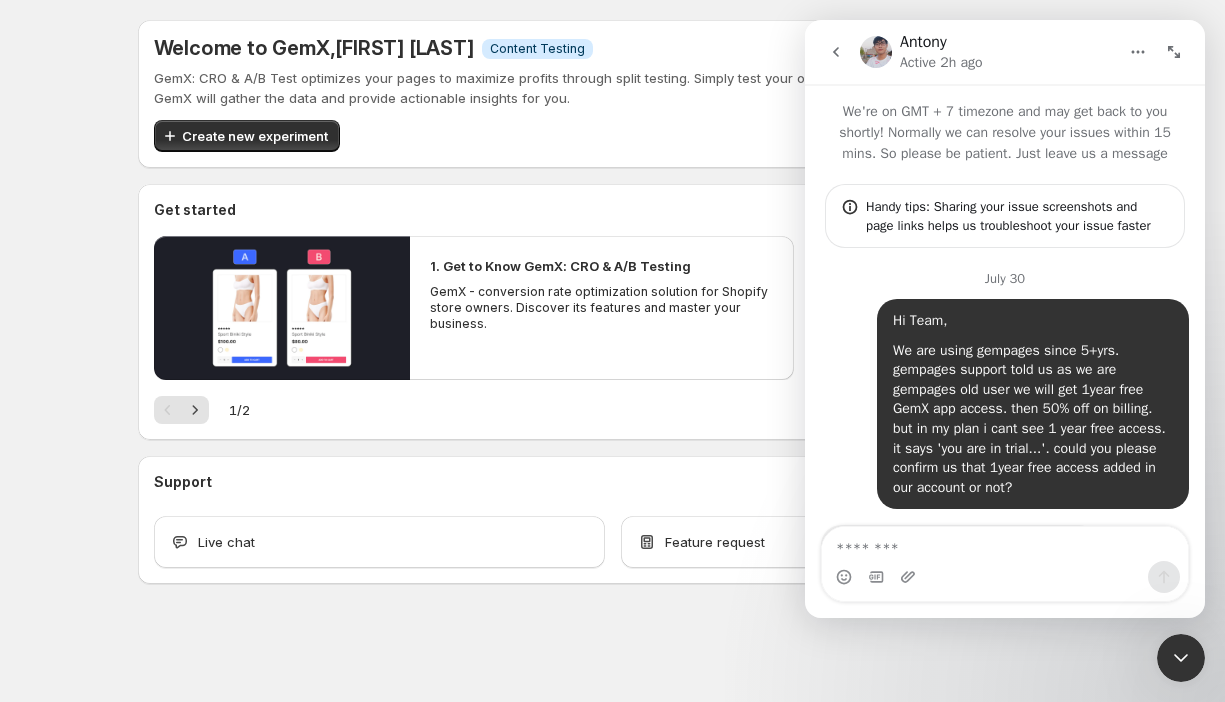 scroll, scrollTop: 2, scrollLeft: 0, axis: vertical 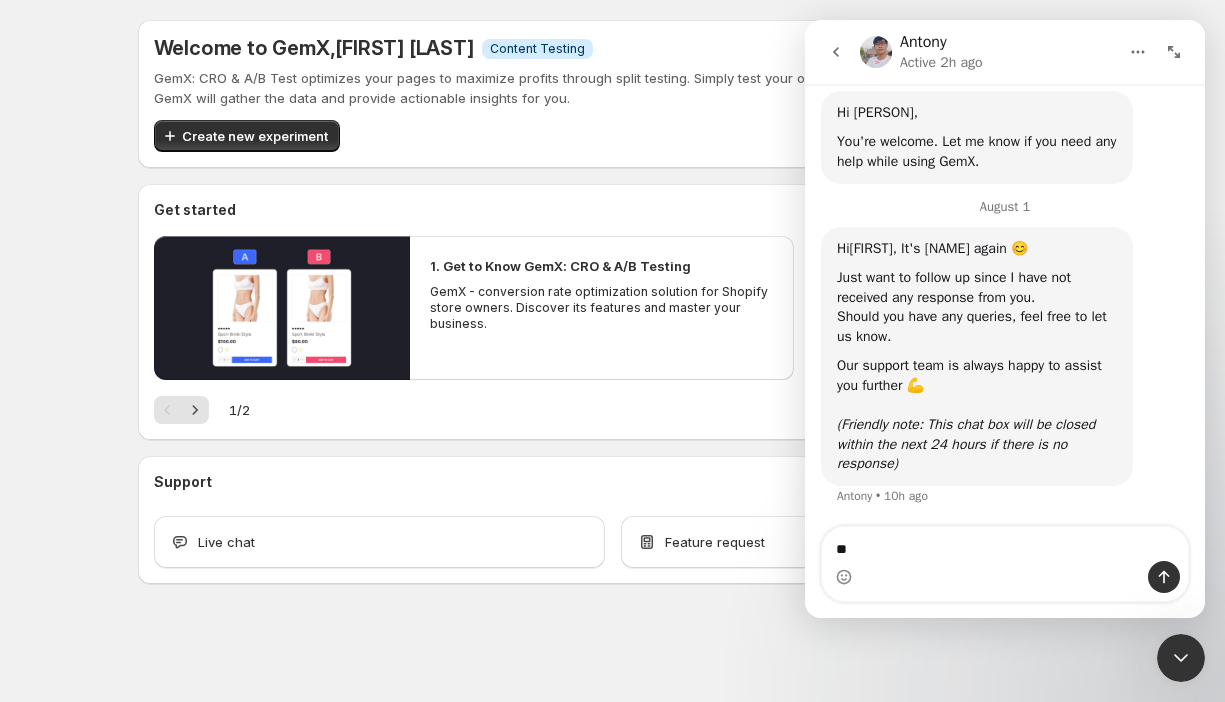 type on "*" 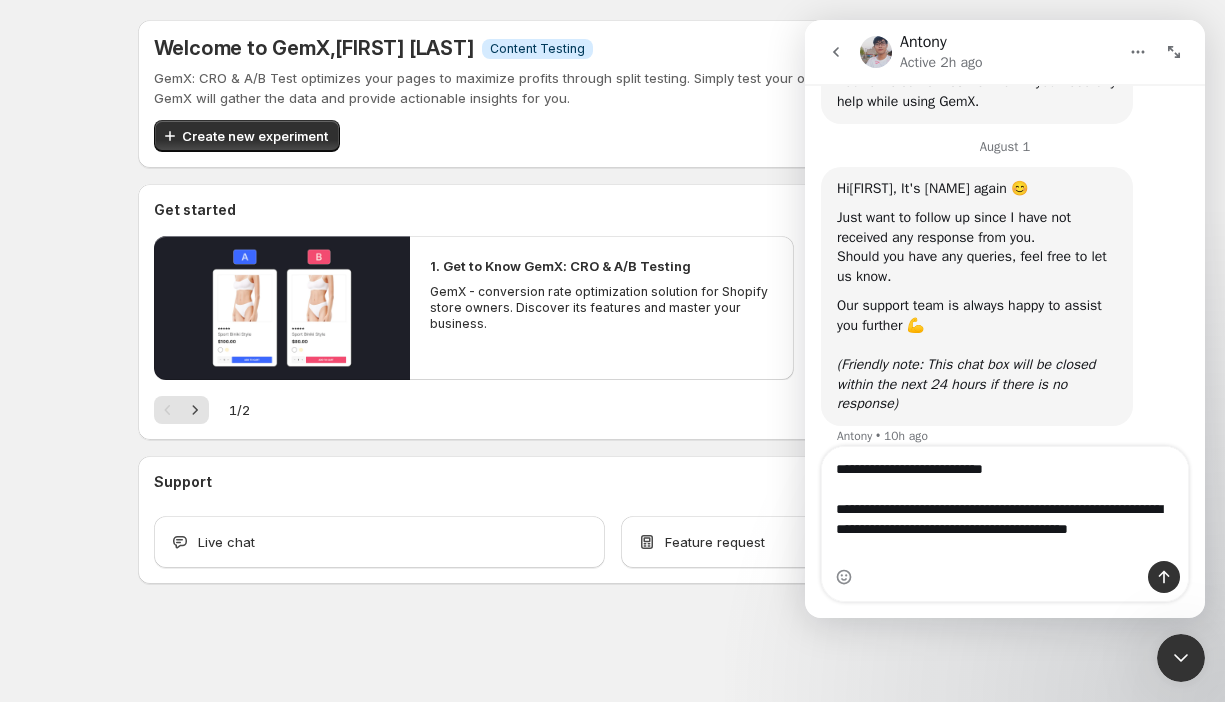 scroll, scrollTop: 1929, scrollLeft: 0, axis: vertical 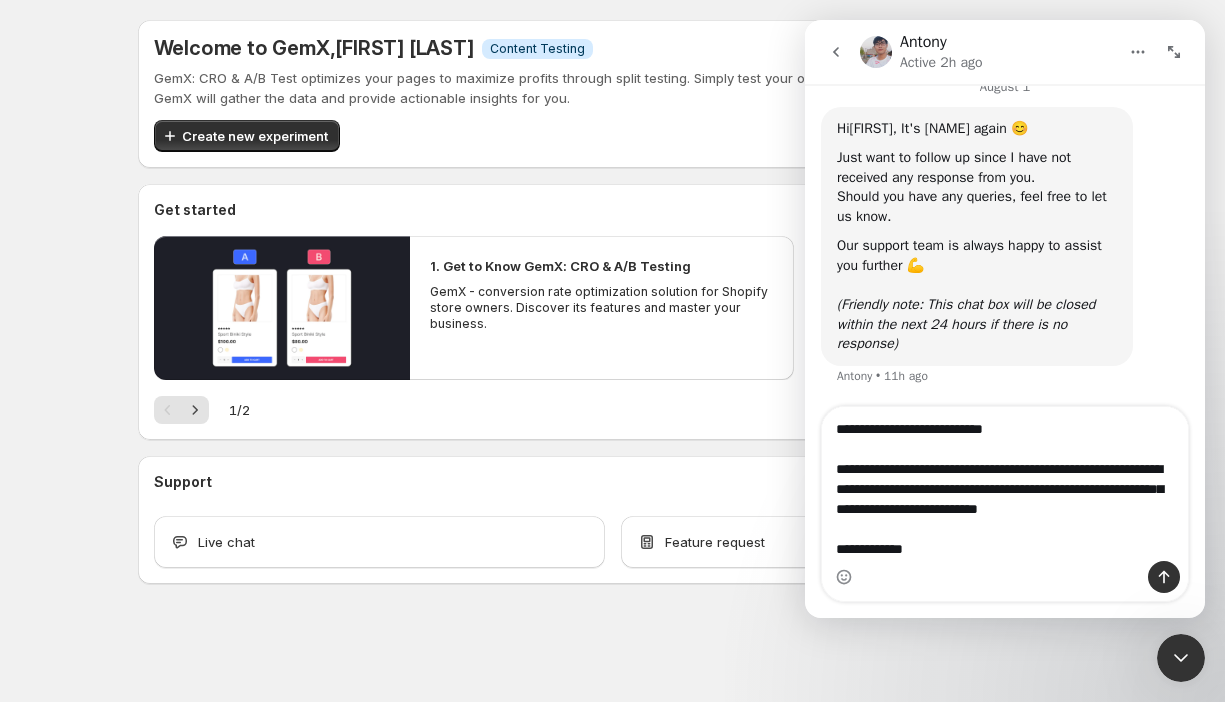 click on "**********" at bounding box center [1005, 484] 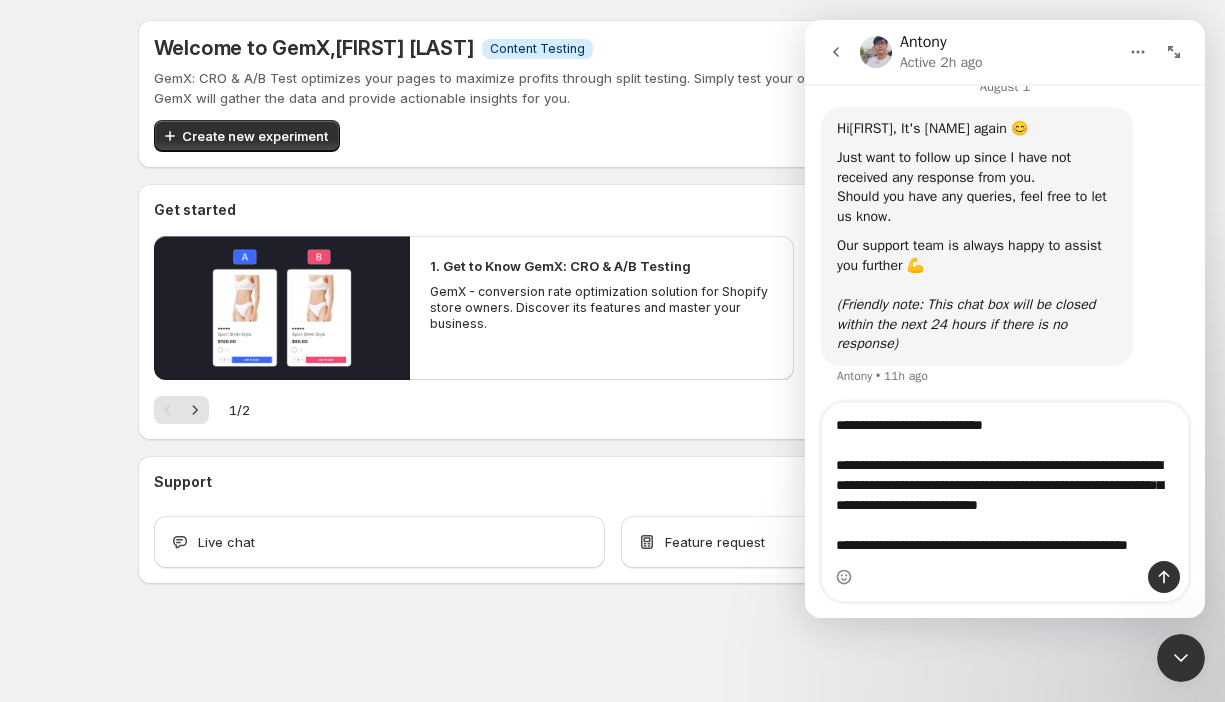 scroll, scrollTop: 33, scrollLeft: 0, axis: vertical 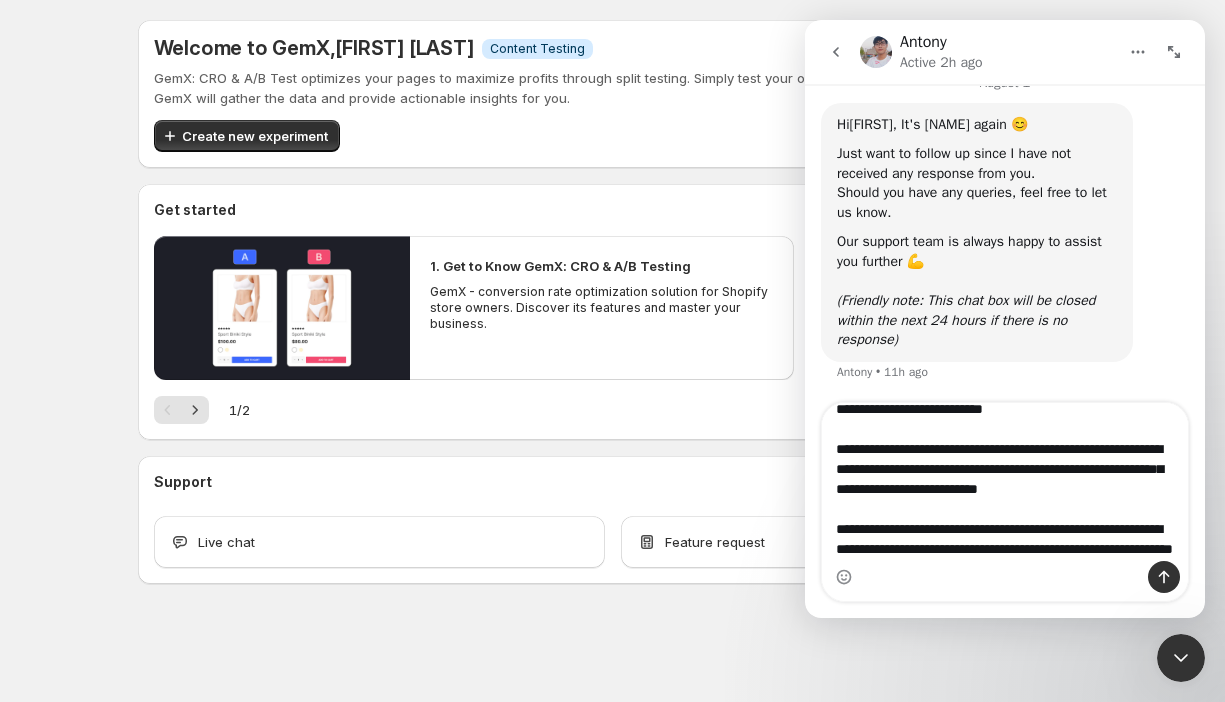 type on "**********" 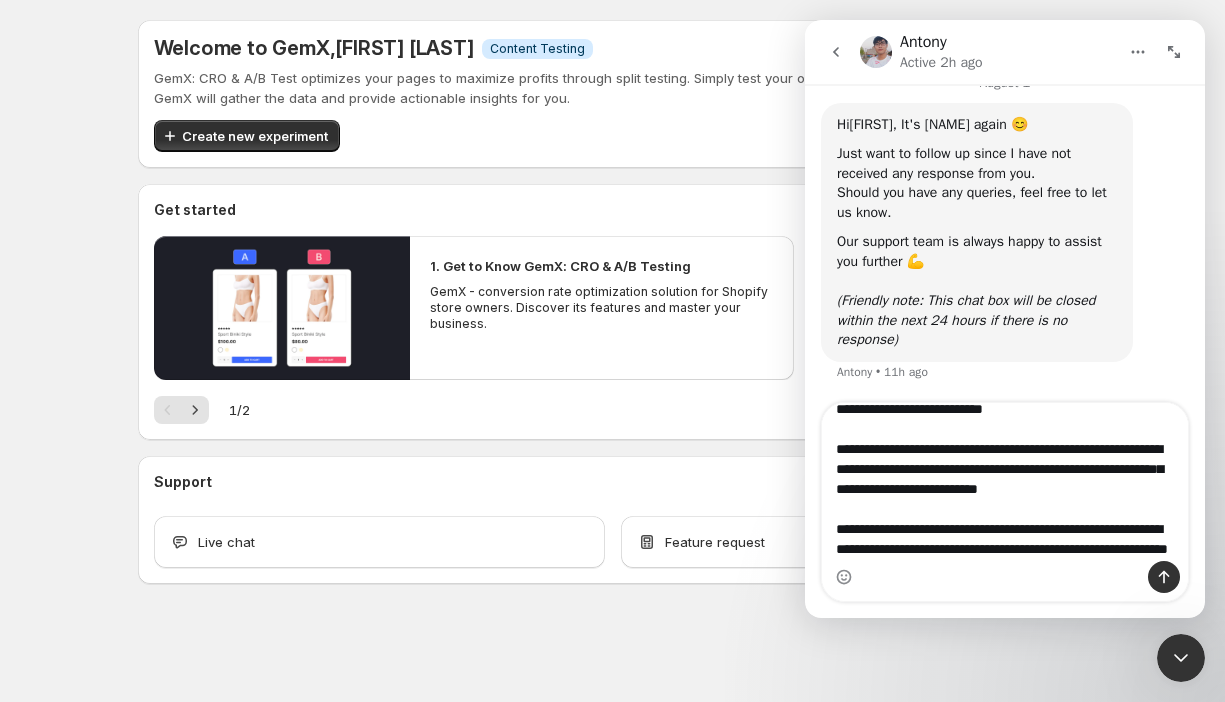 scroll, scrollTop: 75, scrollLeft: 0, axis: vertical 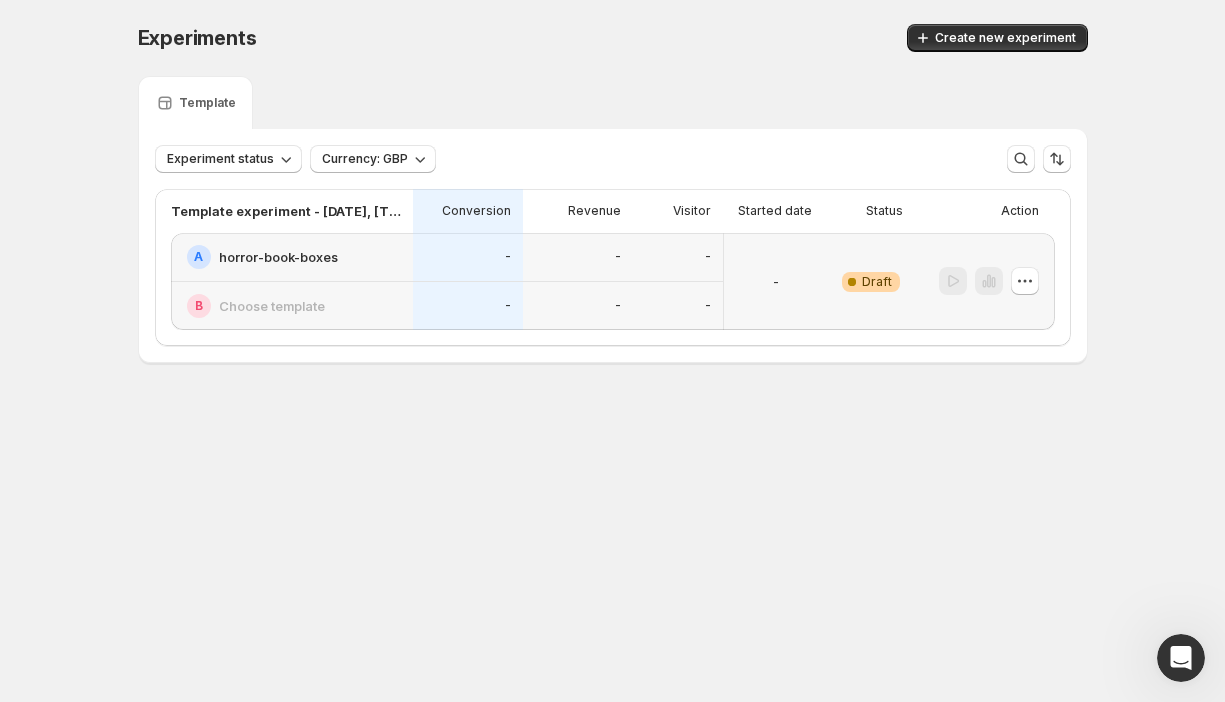 click on "Choose template" at bounding box center [272, 306] 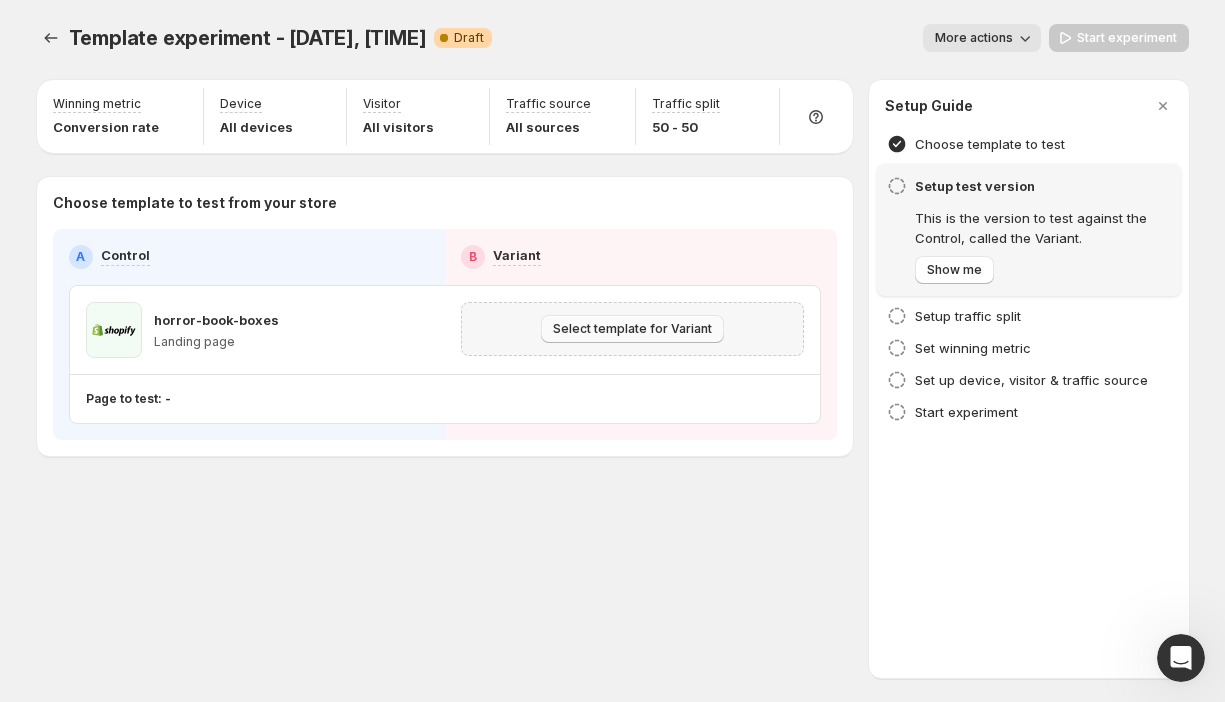 click on "Select template for Variant" at bounding box center [632, 329] 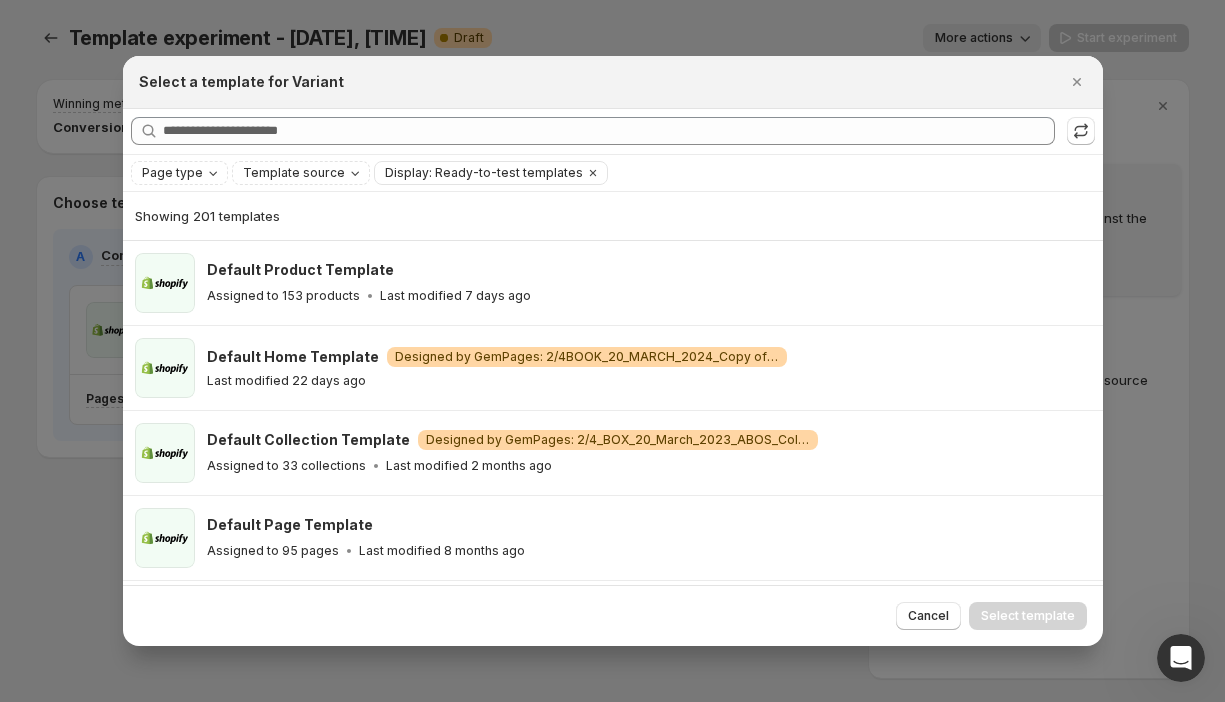 click on "Searching all templates" at bounding box center (613, 131) 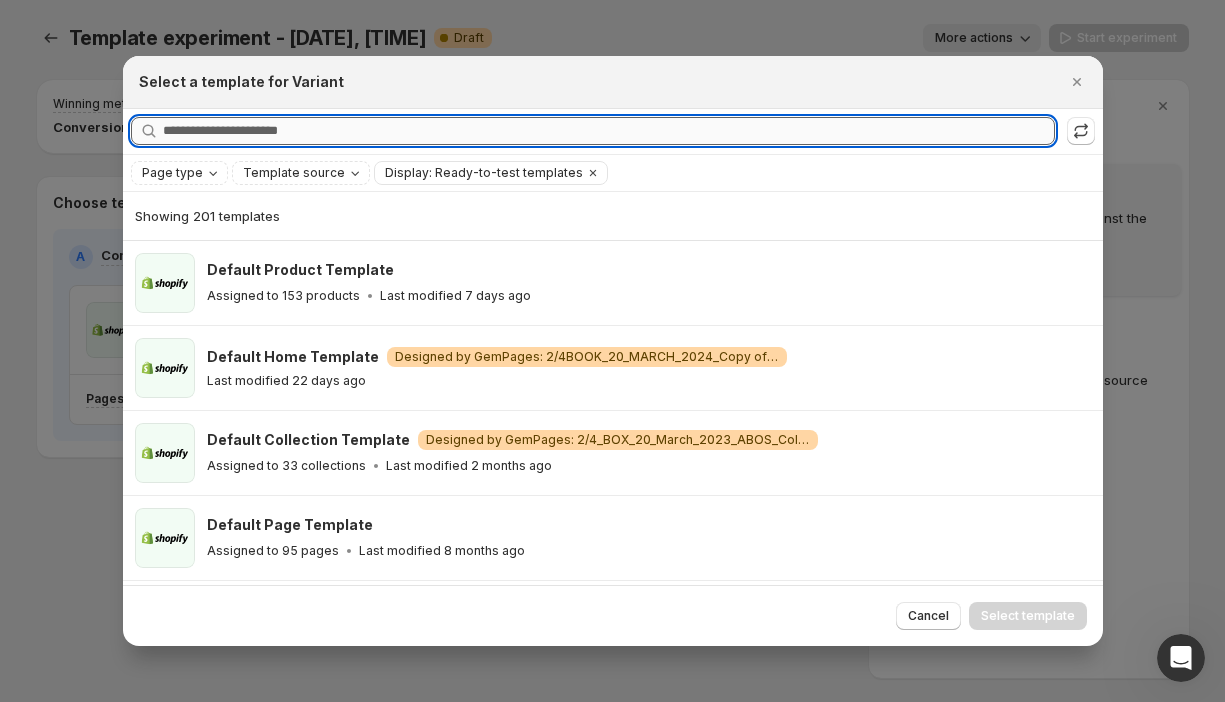 click on "Searching all templates" at bounding box center (609, 131) 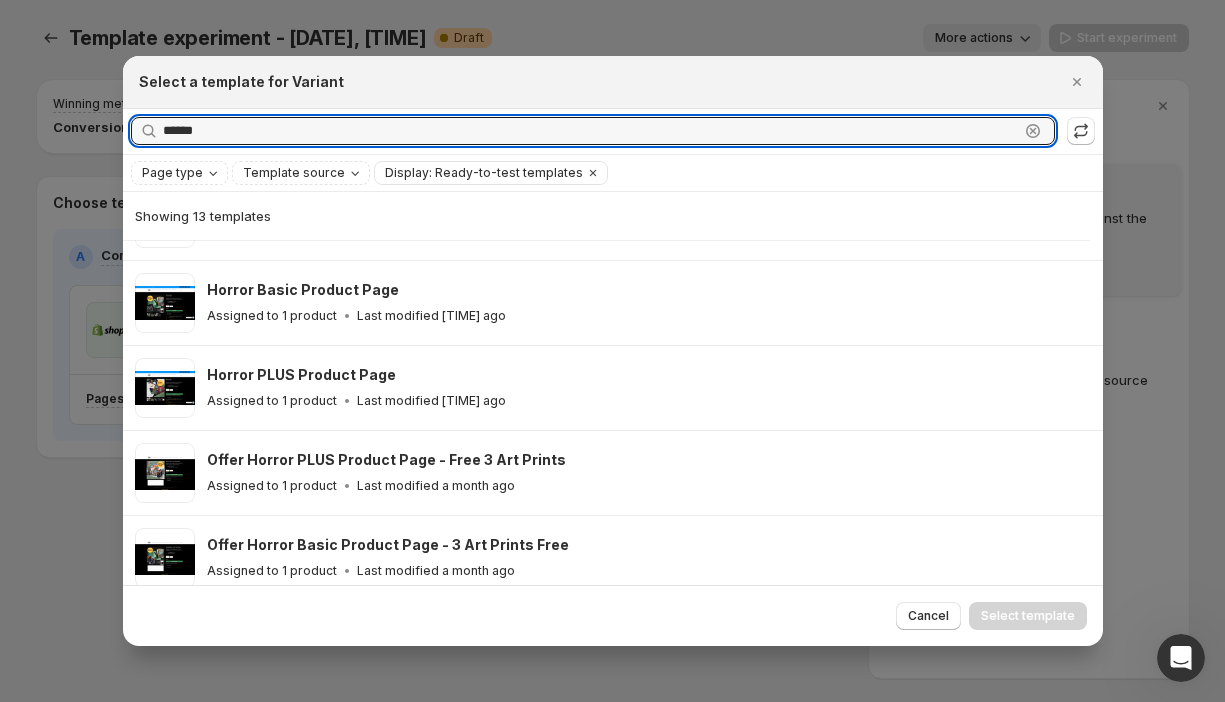 scroll, scrollTop: 0, scrollLeft: 0, axis: both 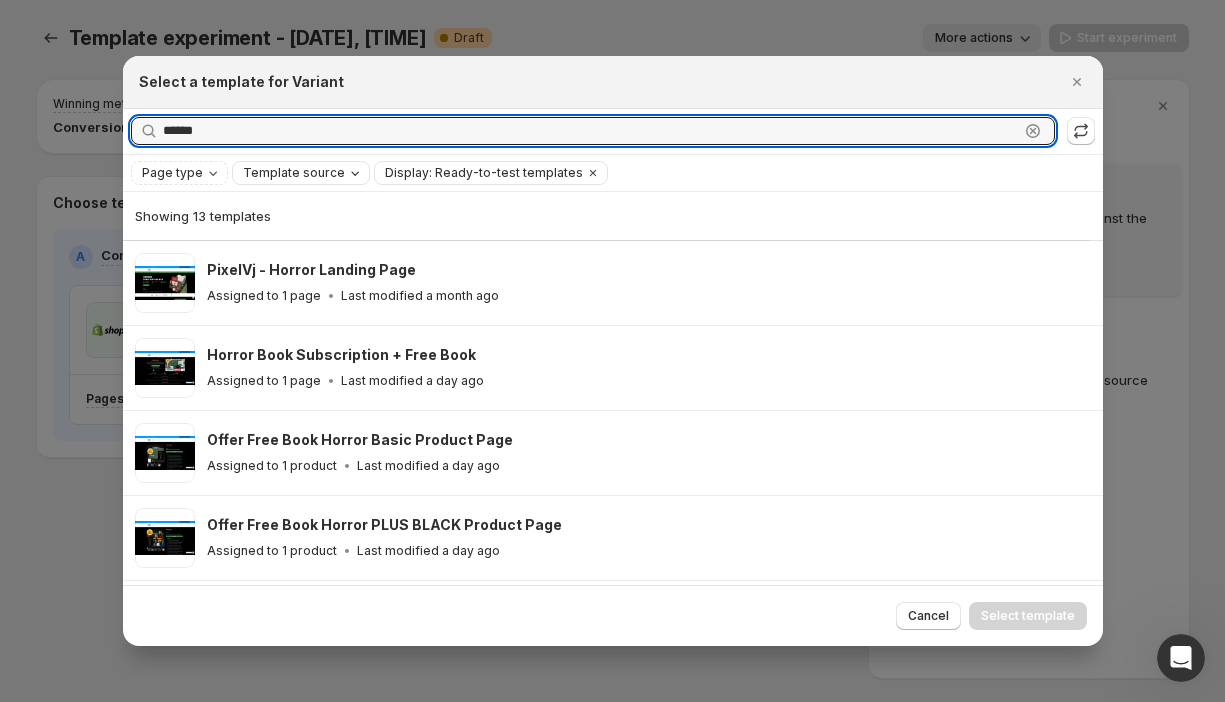 type on "******" 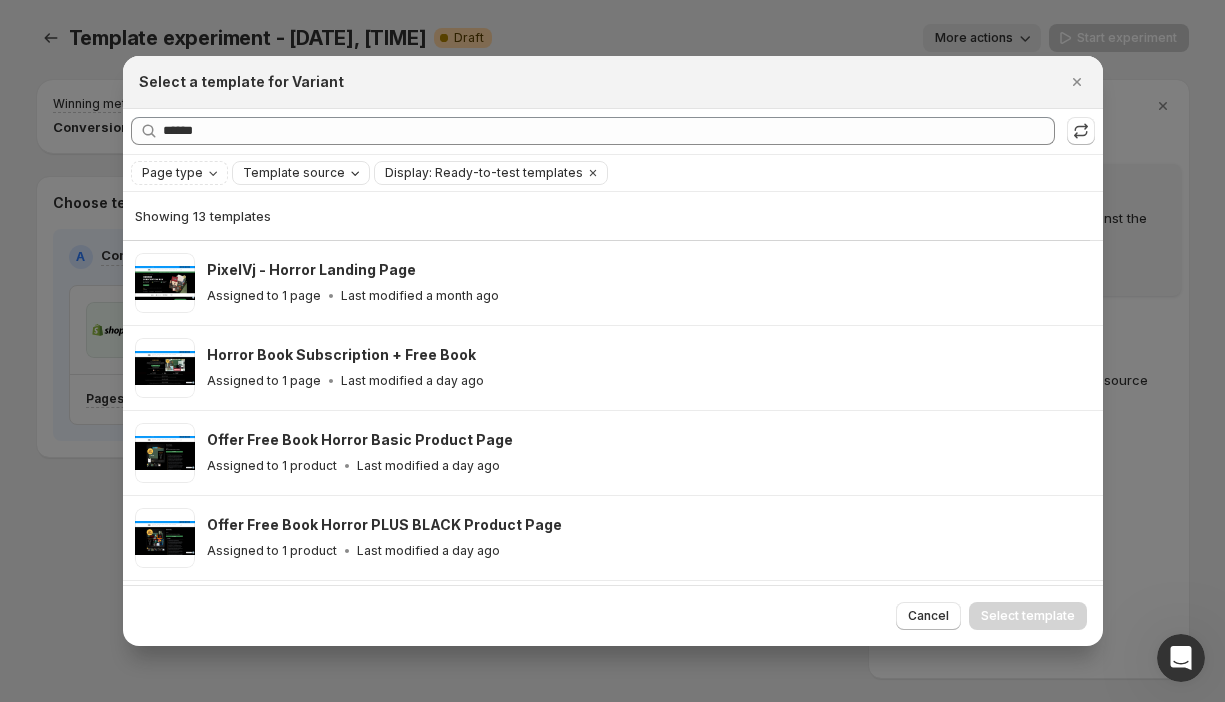 click 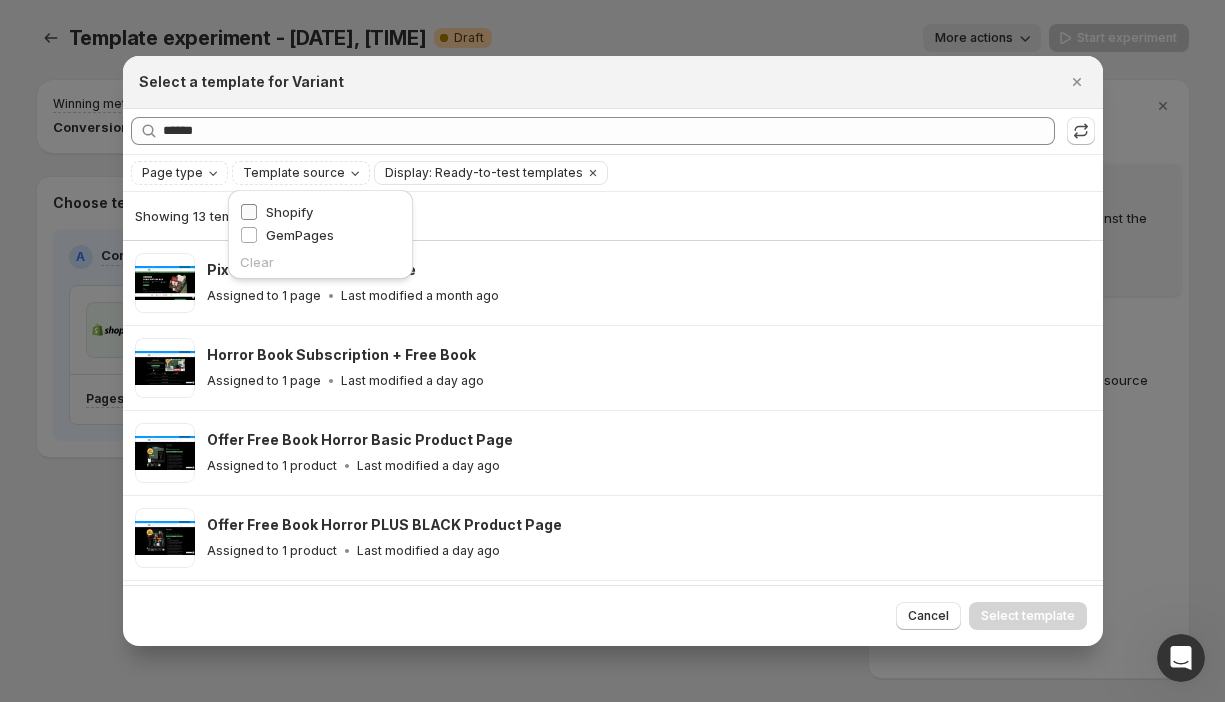 click on "Shopify" at bounding box center (289, 212) 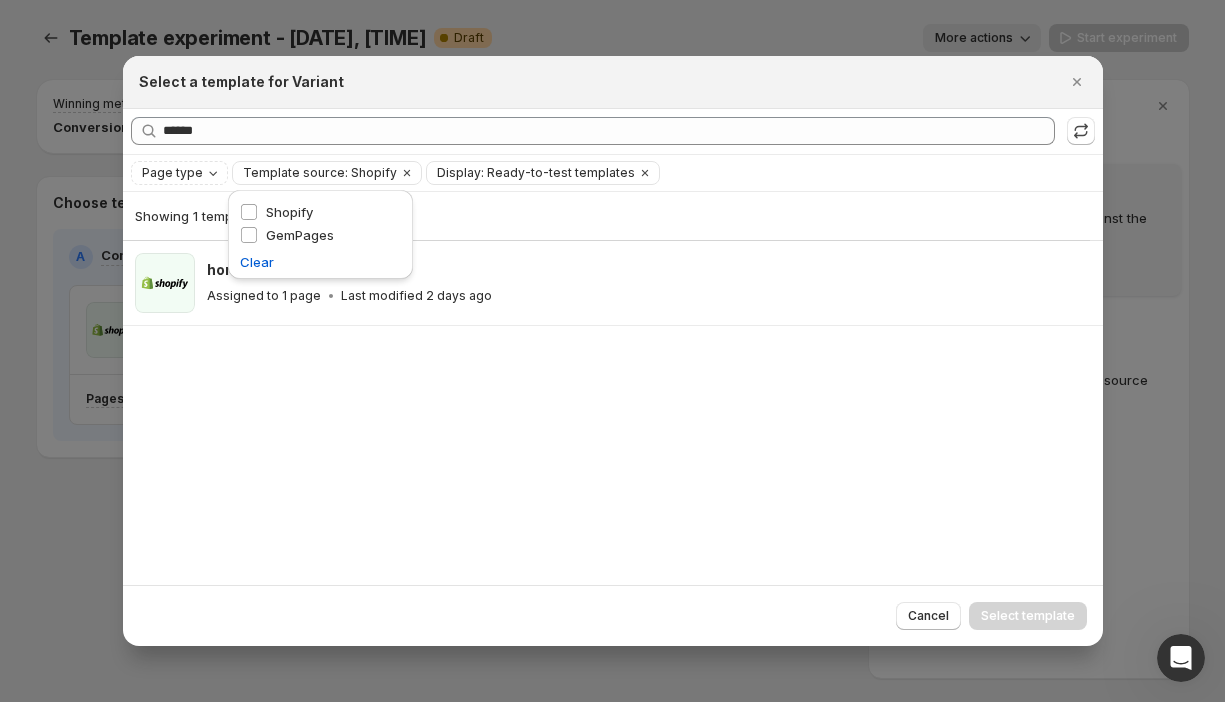 click on "Showing 1 template horror-pixelvj Assigned to 1 page Last modified 2 days ago" at bounding box center [613, 388] 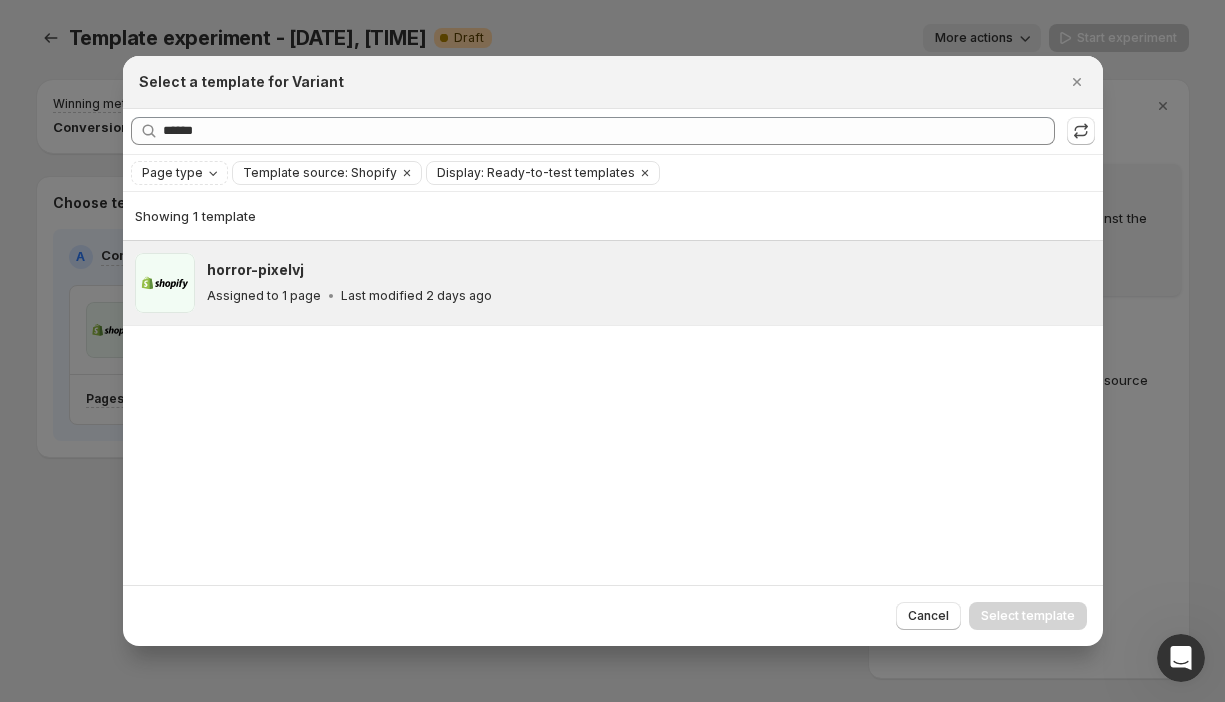 click on "horror-pixelvj" at bounding box center [255, 270] 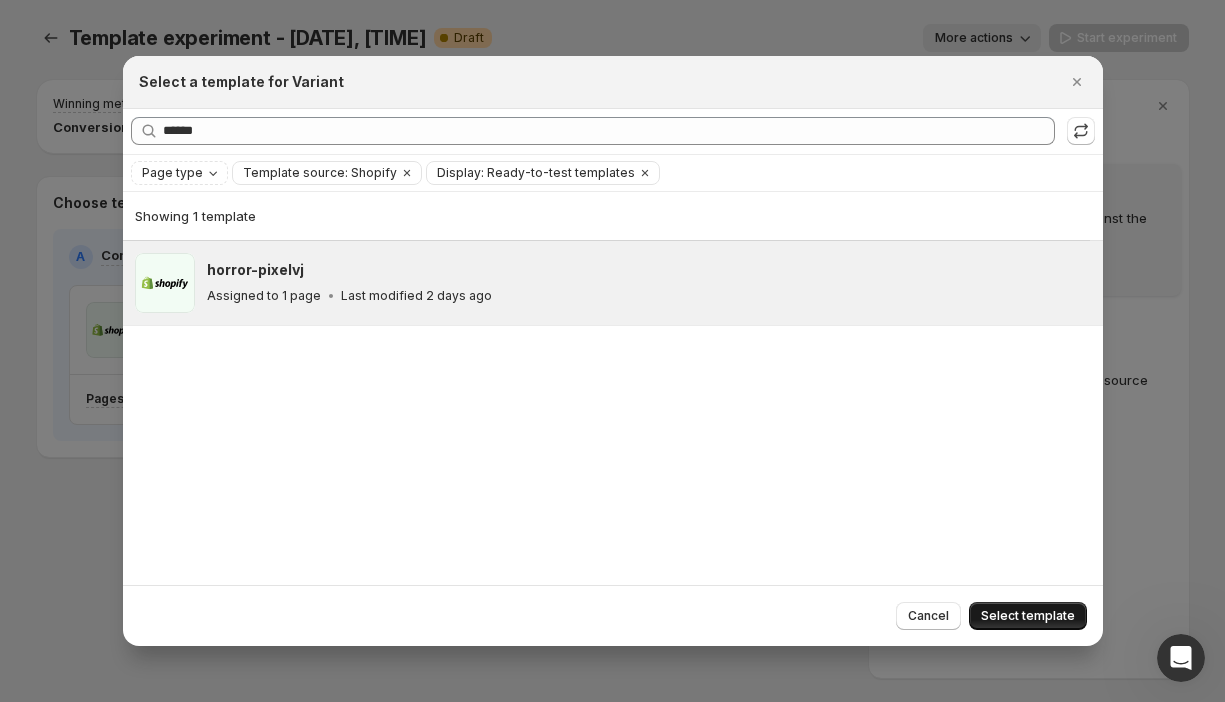 click on "Select template" at bounding box center (1028, 616) 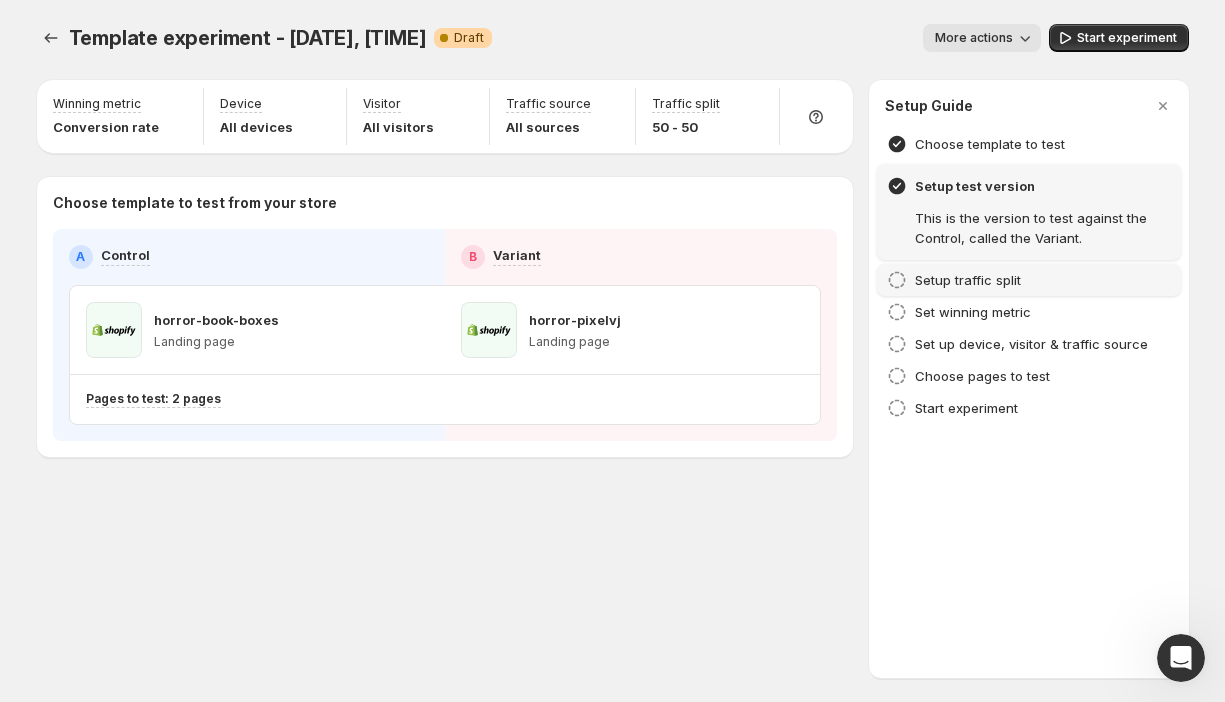 click on "Setup traffic split" at bounding box center (968, 280) 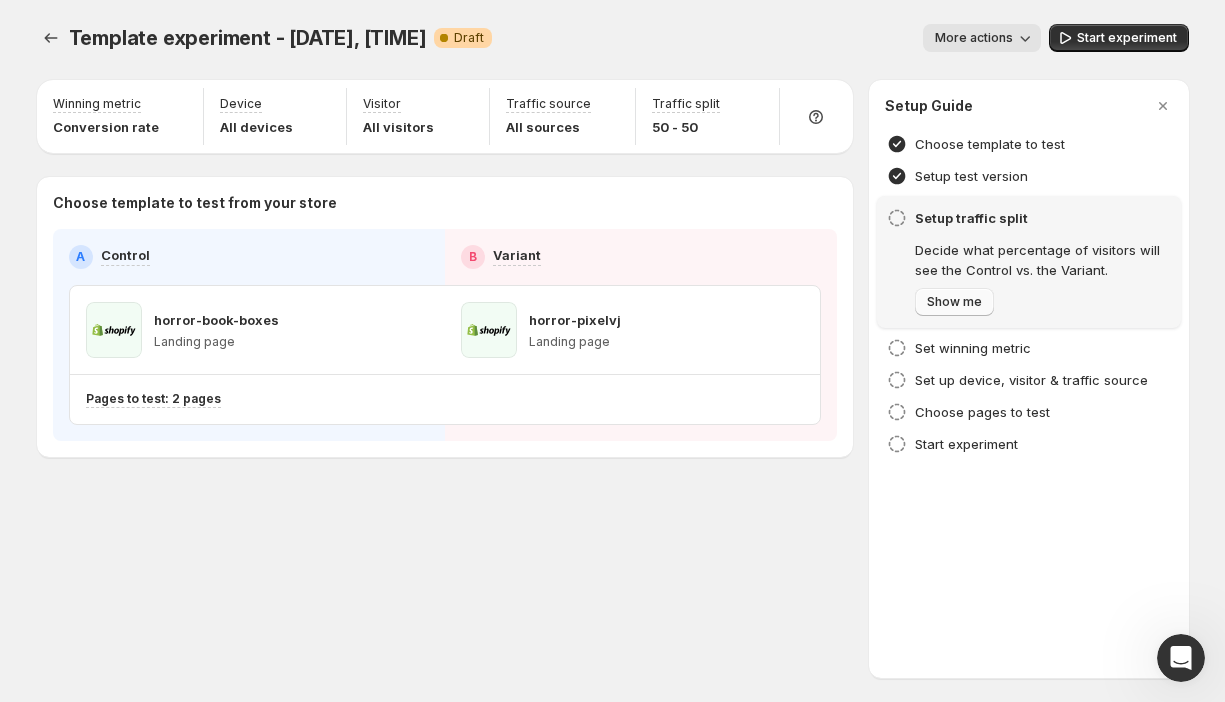 click on "Show me" at bounding box center (954, 302) 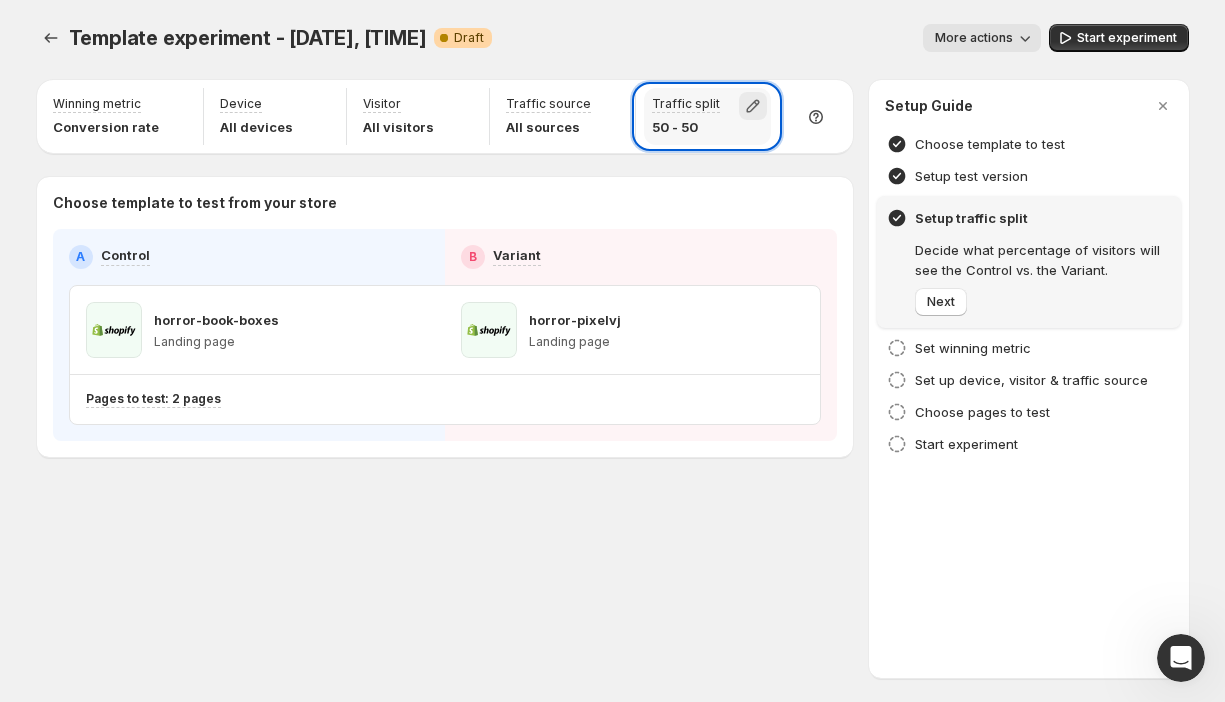 click 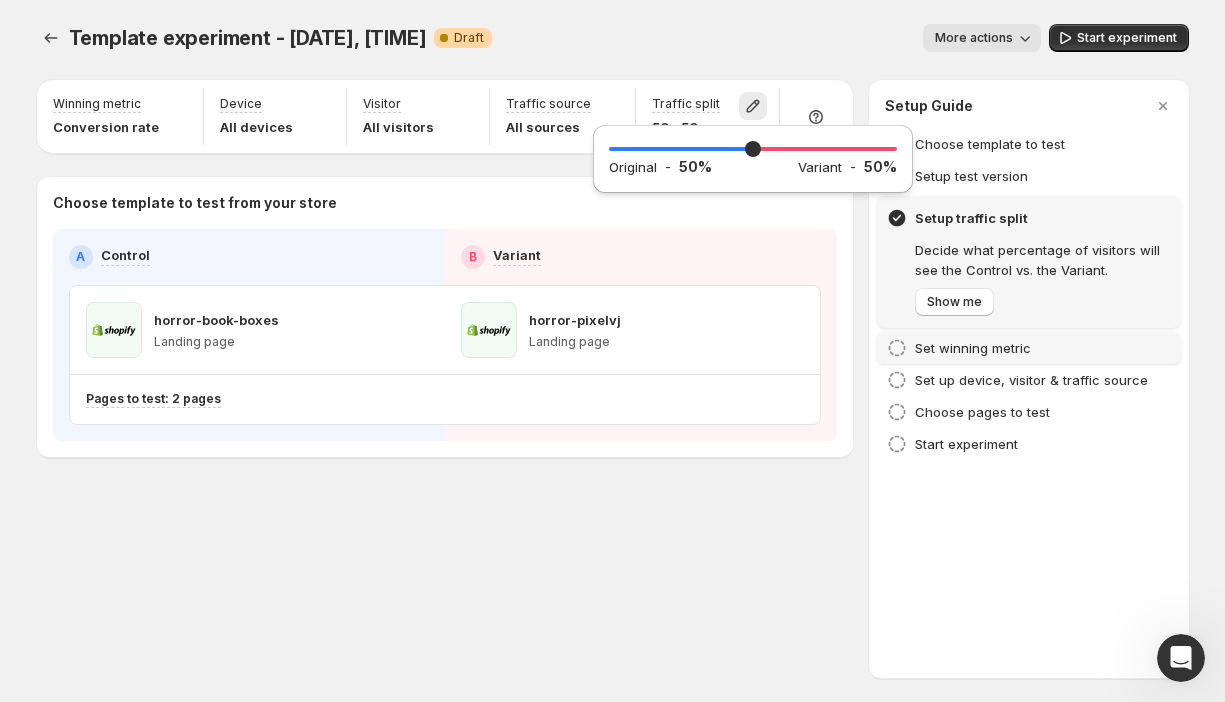 click on "Set winning metric" at bounding box center [973, 348] 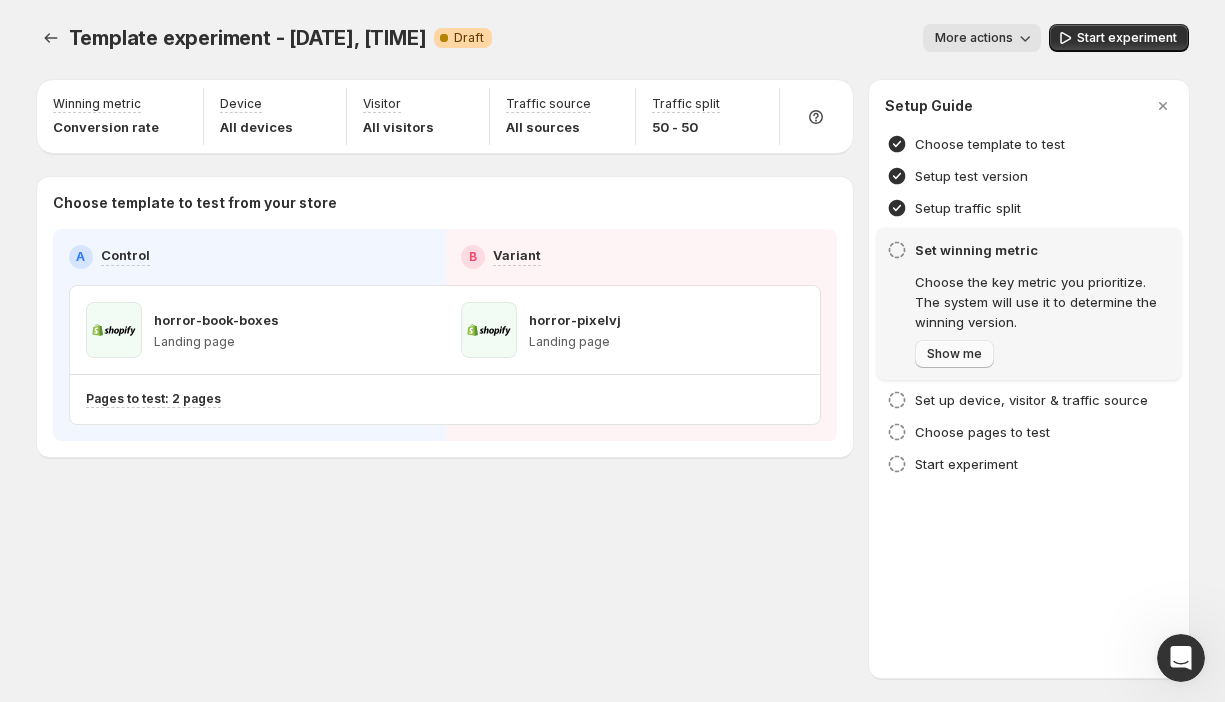 click on "Show me" at bounding box center [954, 354] 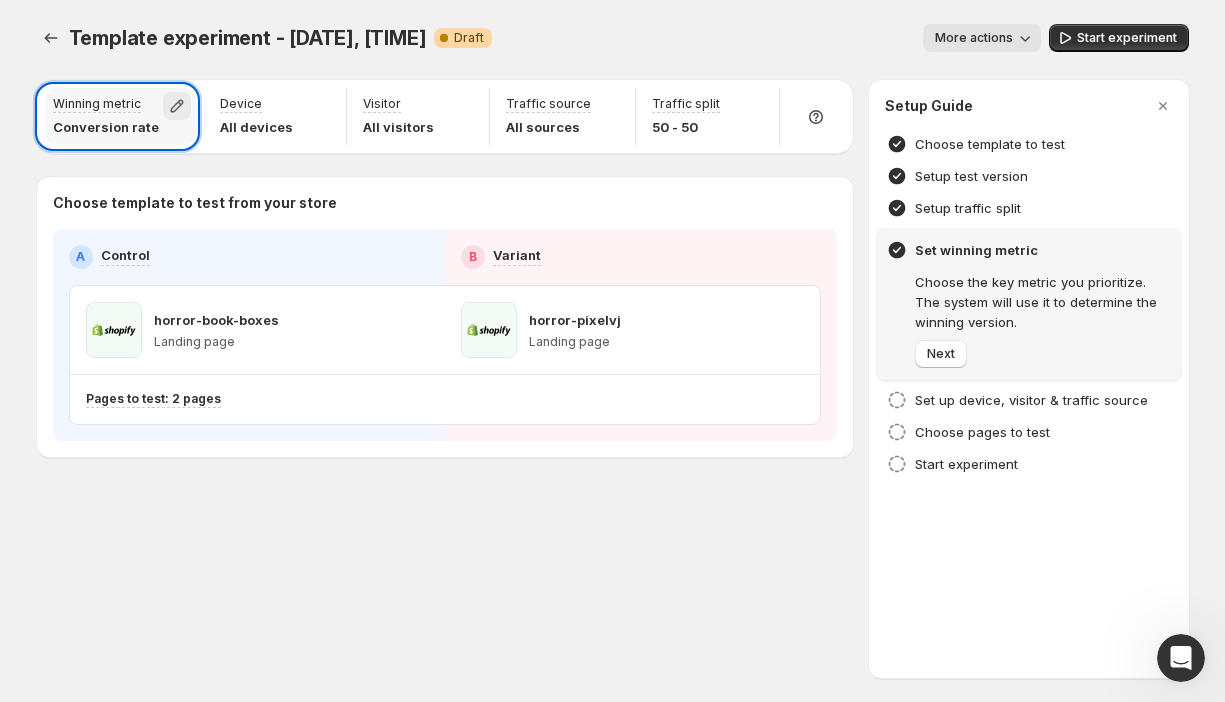 click 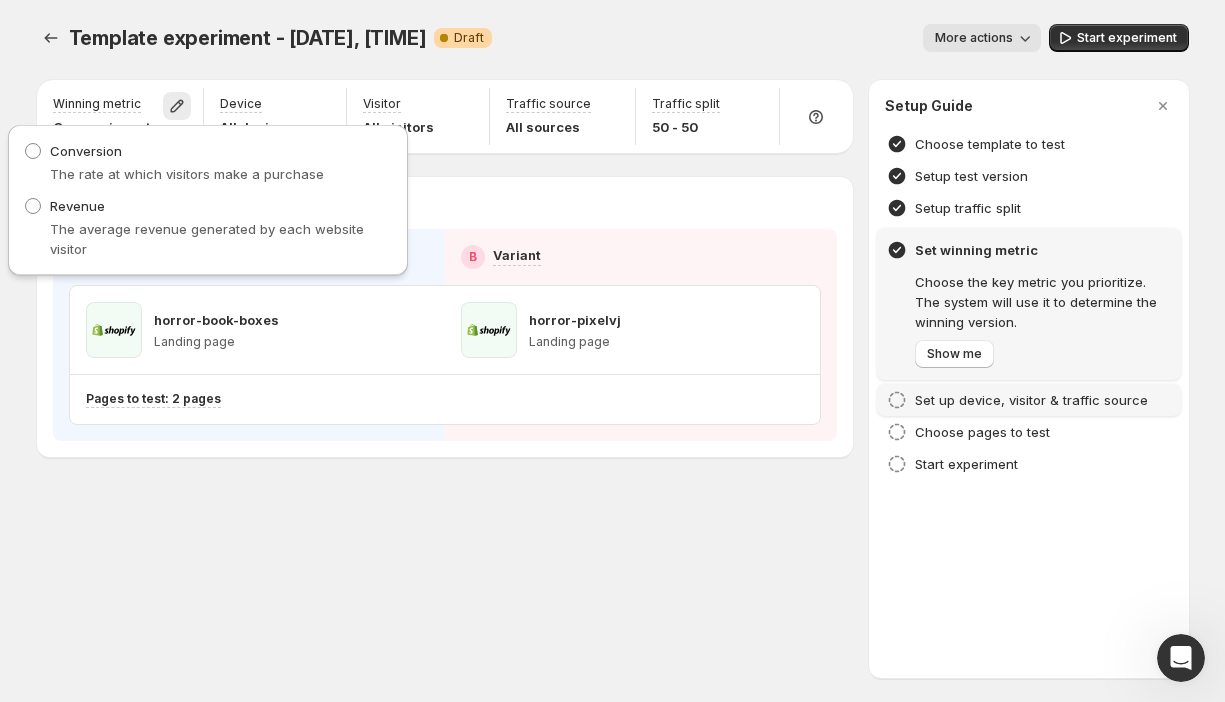 click on "Set up device, visitor & traffic source" at bounding box center (1031, 400) 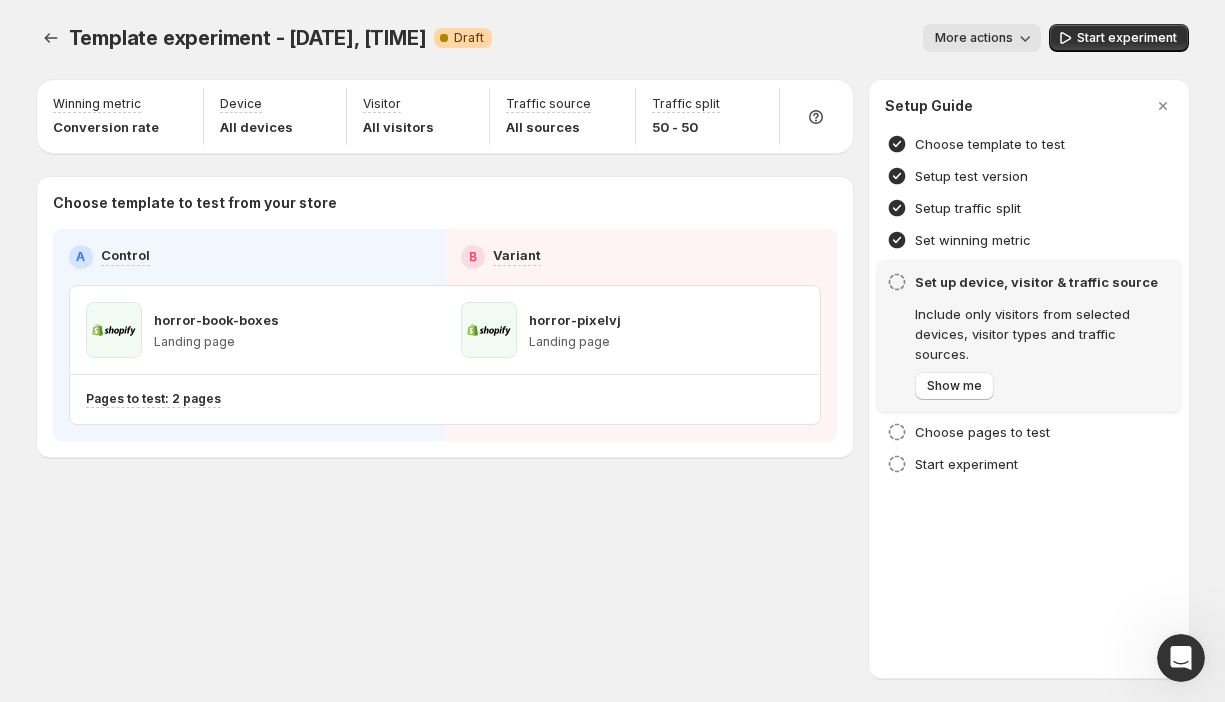 click on "Set up device, visitor & traffic source Include only visitors from selected devices, visitor types and traffic sources. Show me" at bounding box center [1029, 336] 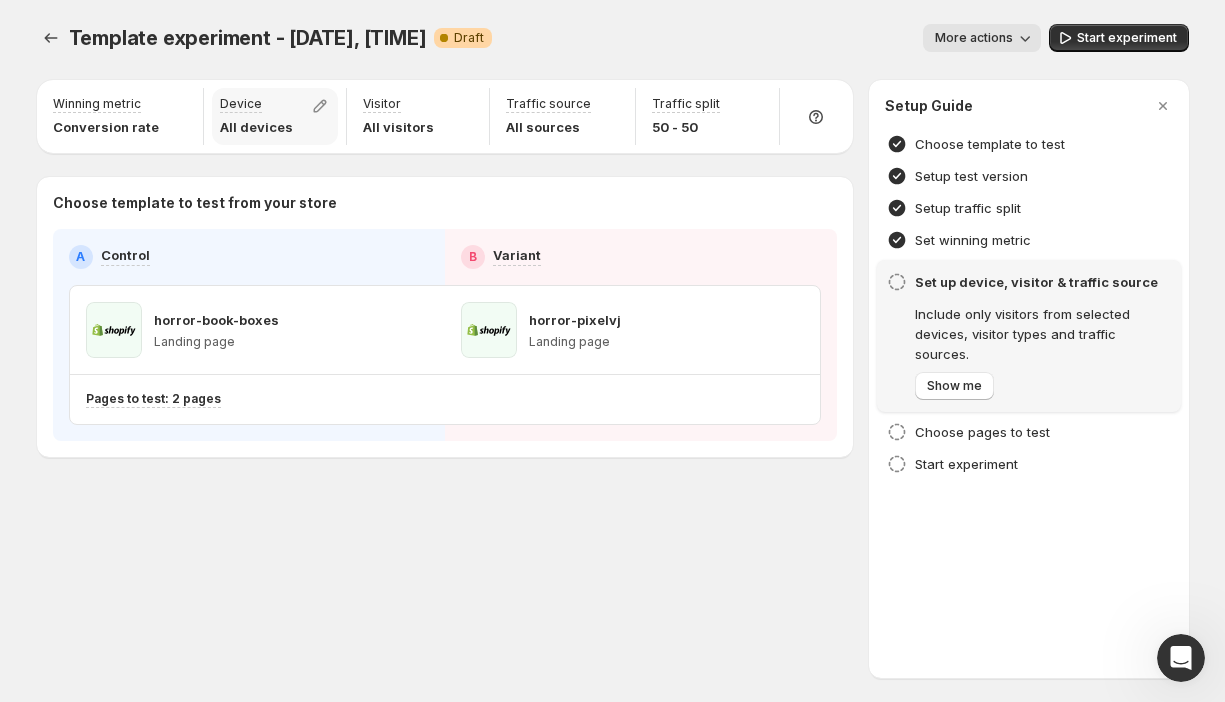 click on "Device All devices" at bounding box center [256, 116] 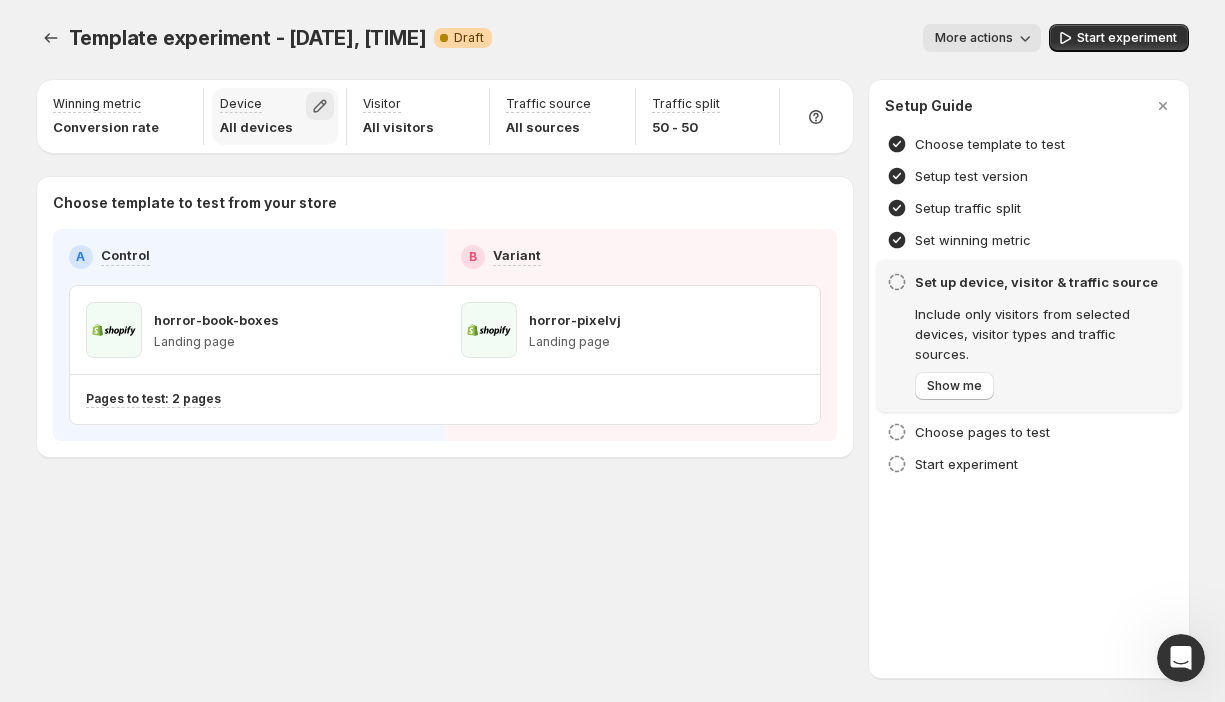 click at bounding box center (320, 106) 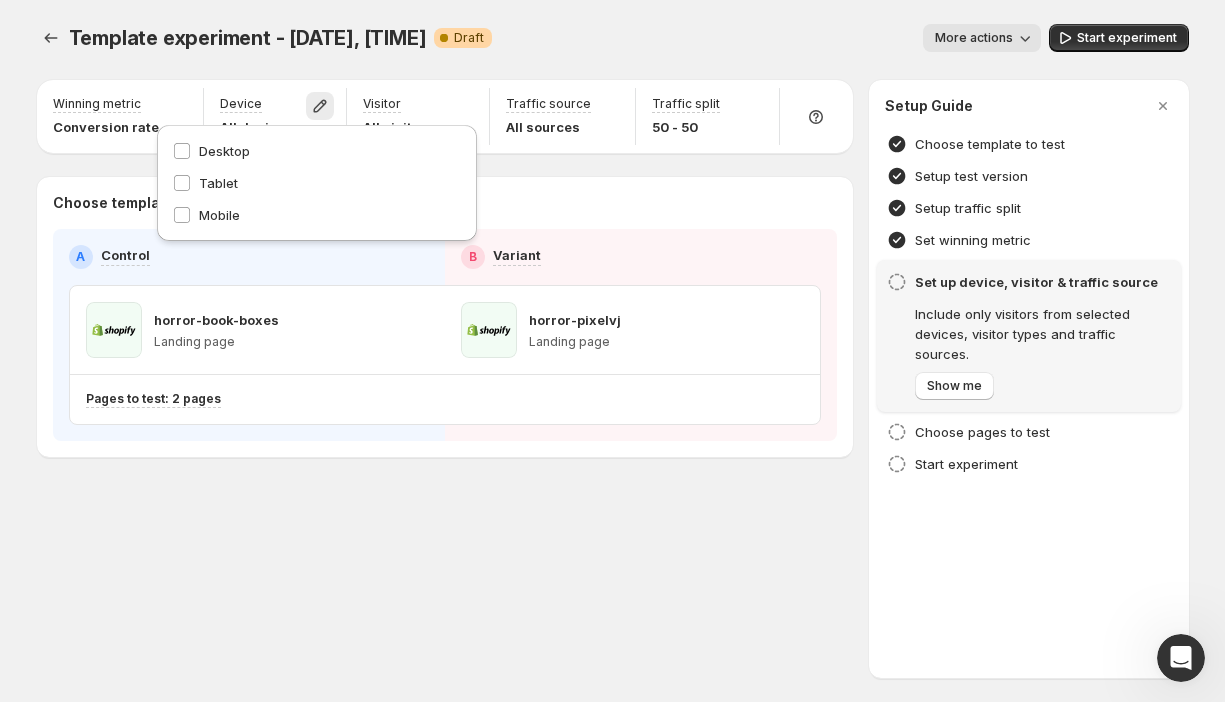 click on "Template experiment - Jul 30, 13:25:03. This page is ready Template experiment - Jul 30, 13:25:03 Warning Complete Draft More actions More actions More actions Start experiment Winning metric Conversion rate Device All devices Visitor All visitors Traffic source All sources Traffic split 50 - 50 Choose template to test from your store A Control B Variant horror-book-boxes Landing page horror-pixelvj Landing page Pages to test: 2 pages Setup Guide Choose template to test Setup test version Setup traffic split Set winning metric Set up device, visitor & traffic source Include only visitors from selected devices, visitor types and traffic sources. Show me Choose pages to test Start experiment" at bounding box center (613, 351) 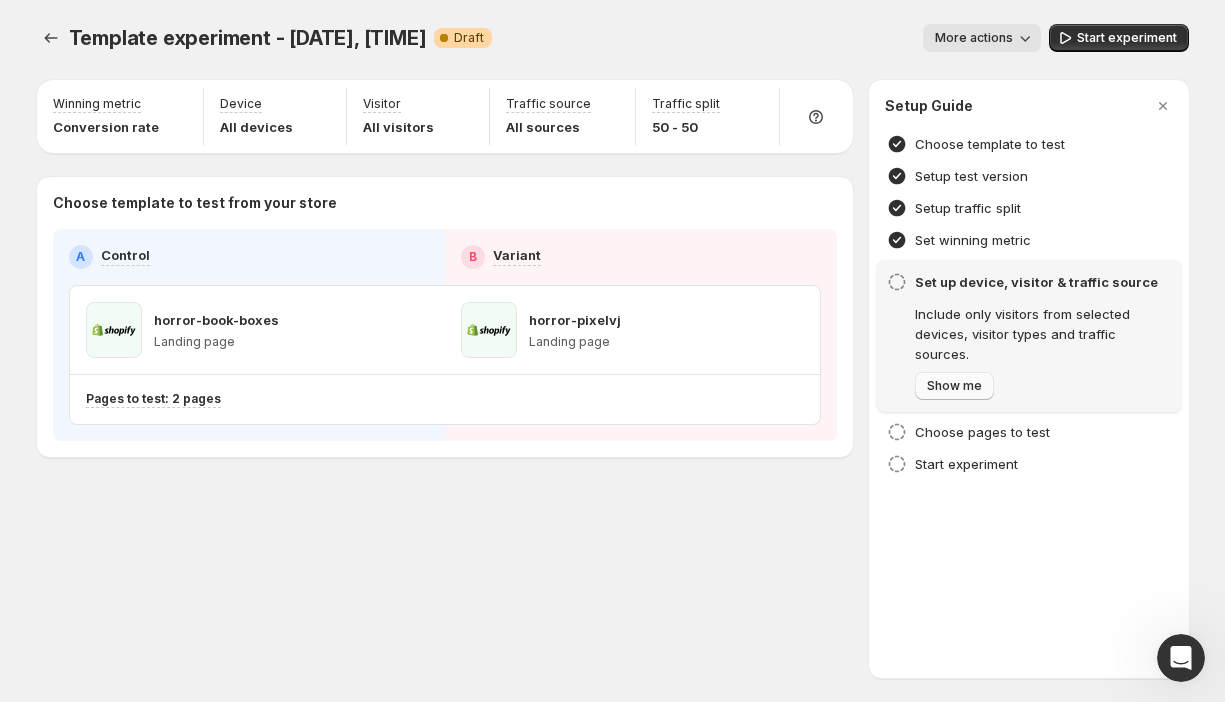 click on "Show me" at bounding box center [954, 386] 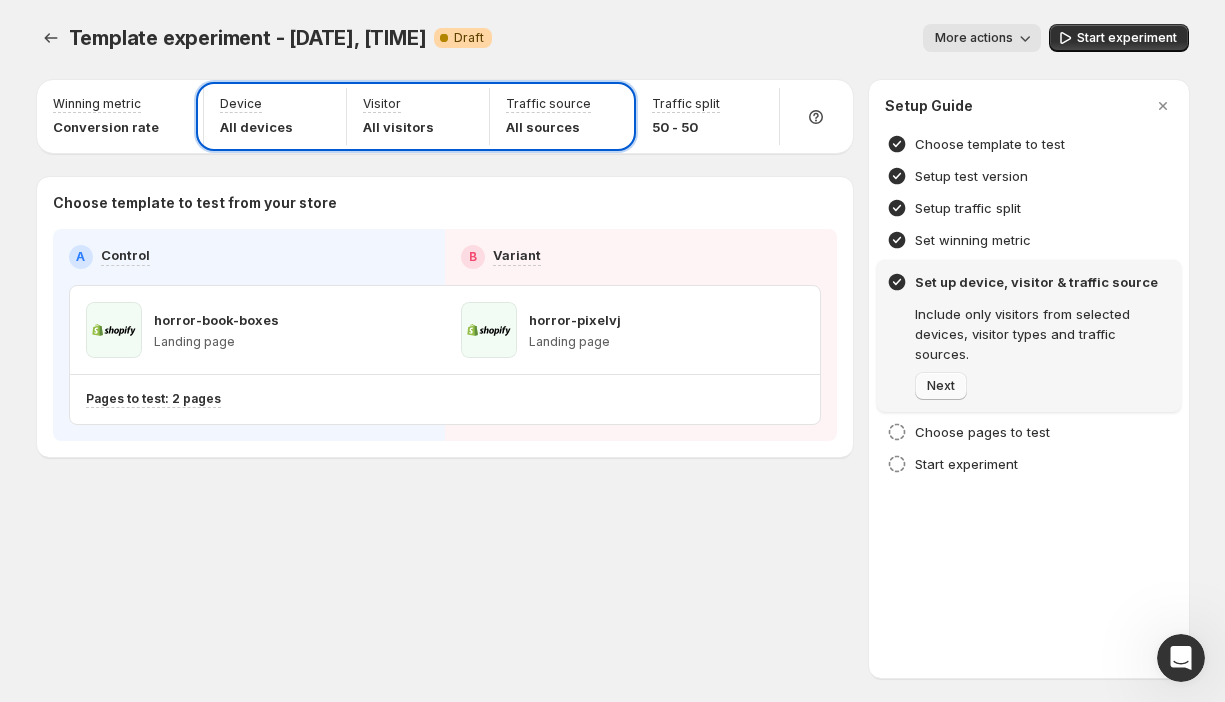 click on "Next" at bounding box center (941, 386) 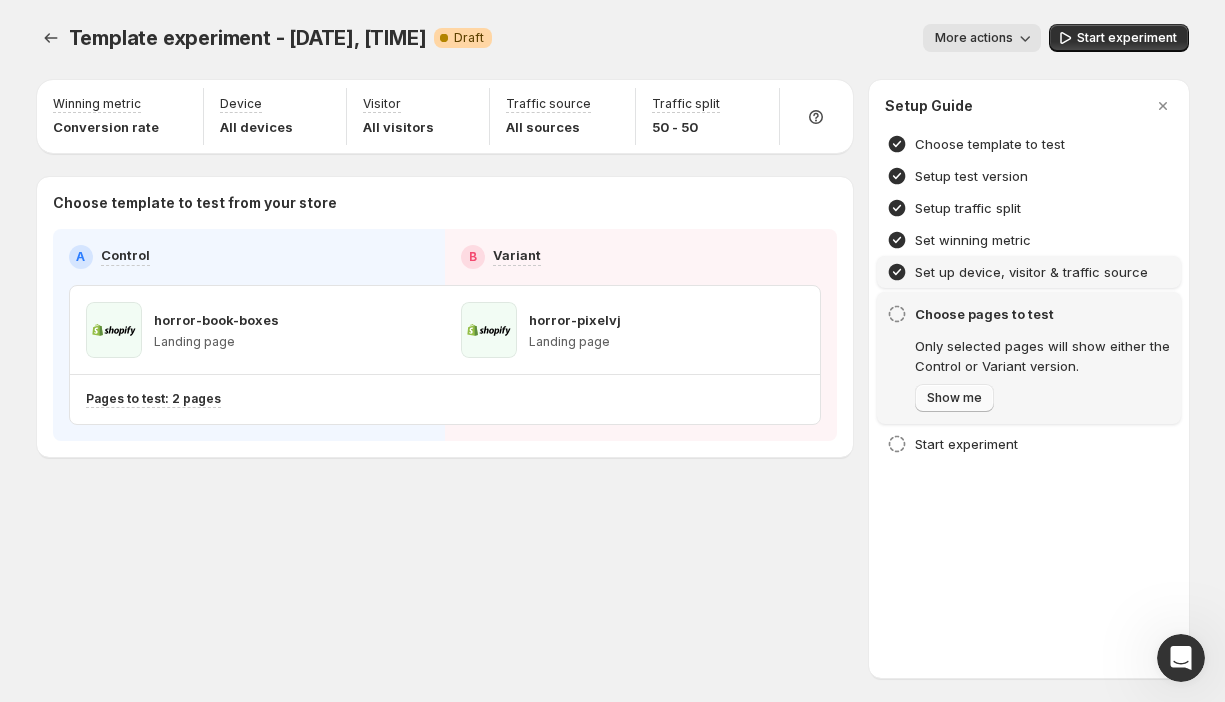 click on "Show me" at bounding box center [954, 398] 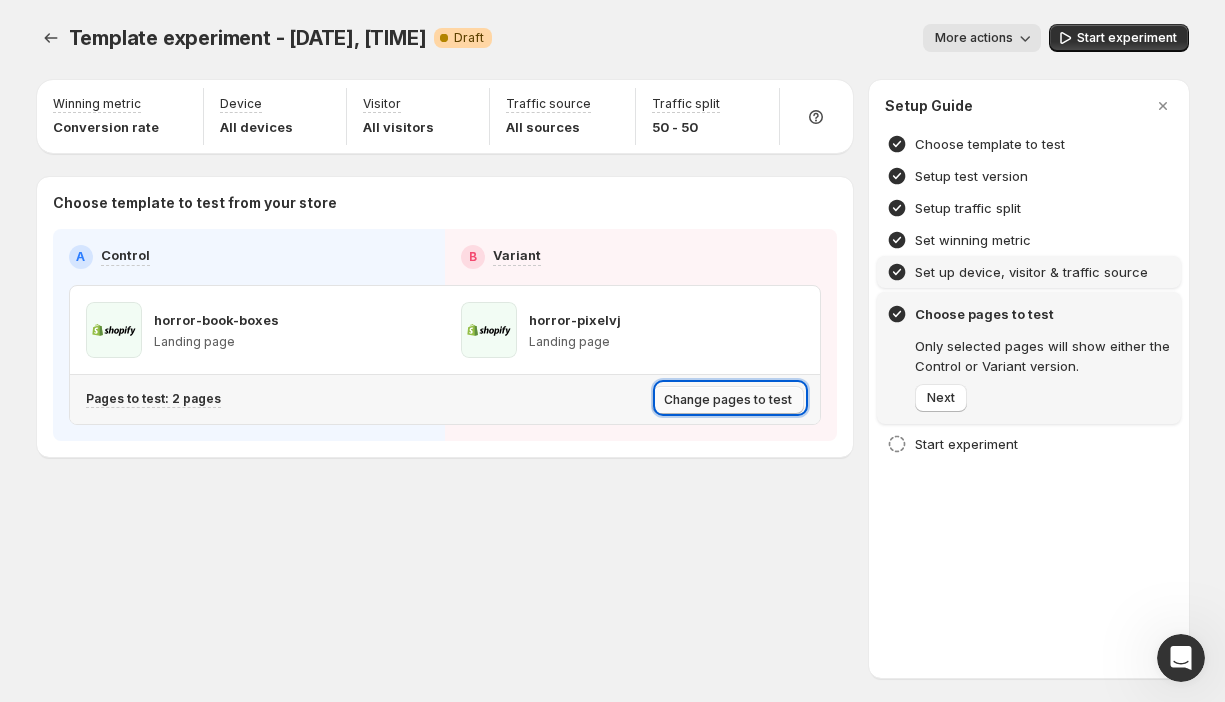 click on "Change pages to test" at bounding box center (728, 400) 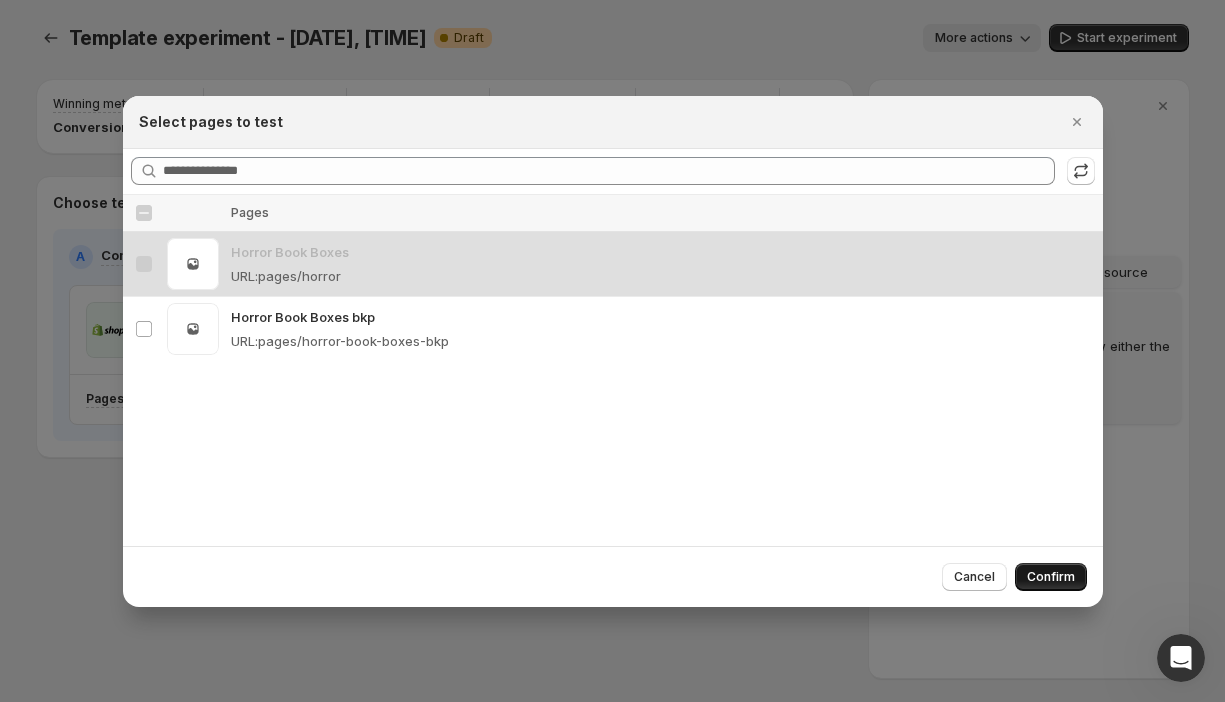 click on "Confirm" at bounding box center (1051, 577) 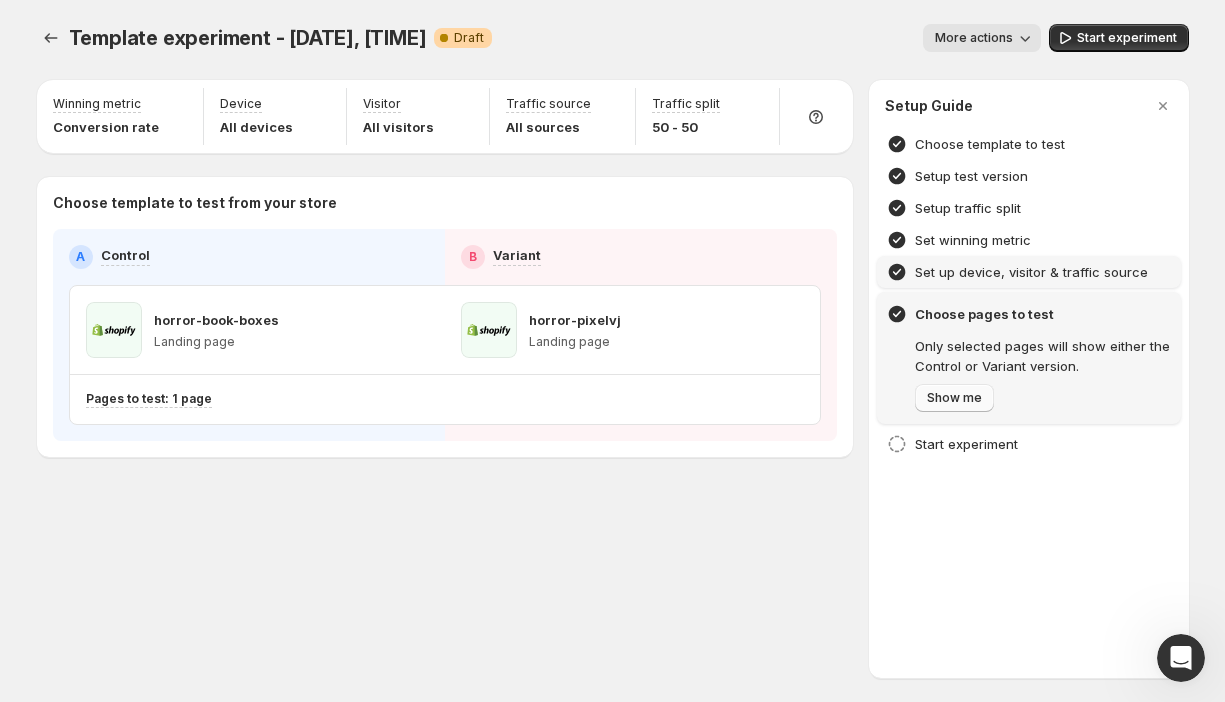 click on "Show me" at bounding box center (954, 398) 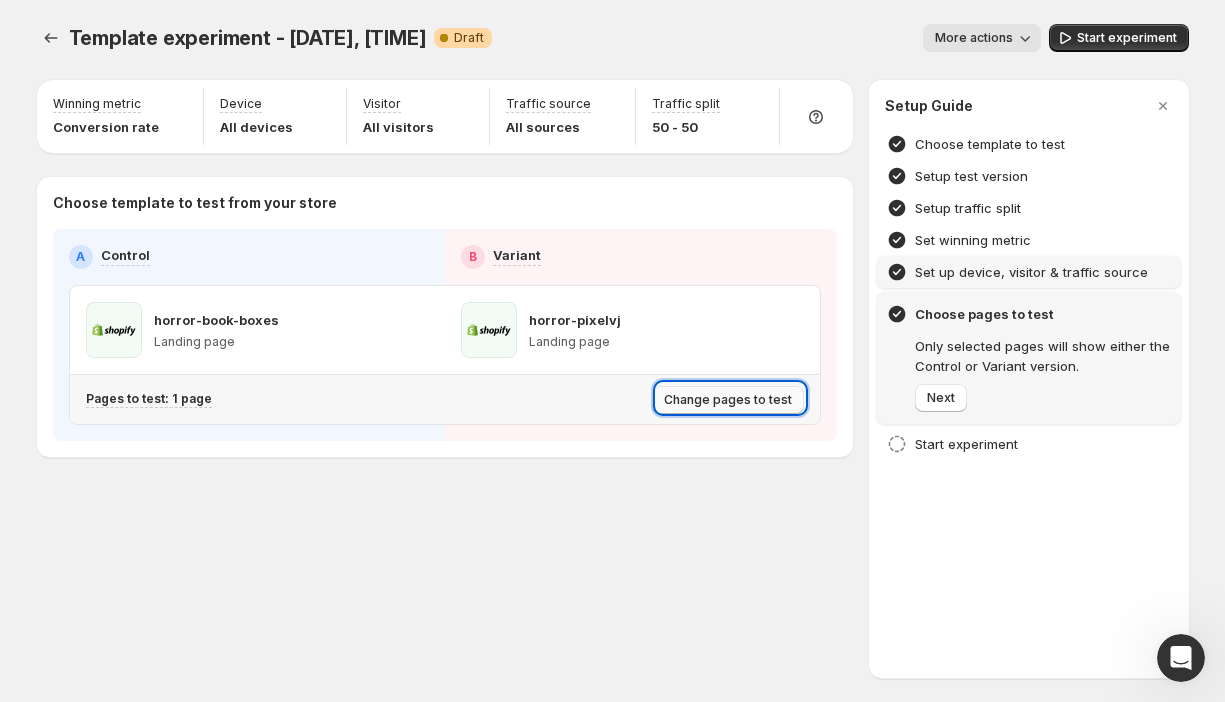 click on "Change pages to test" at bounding box center [728, 400] 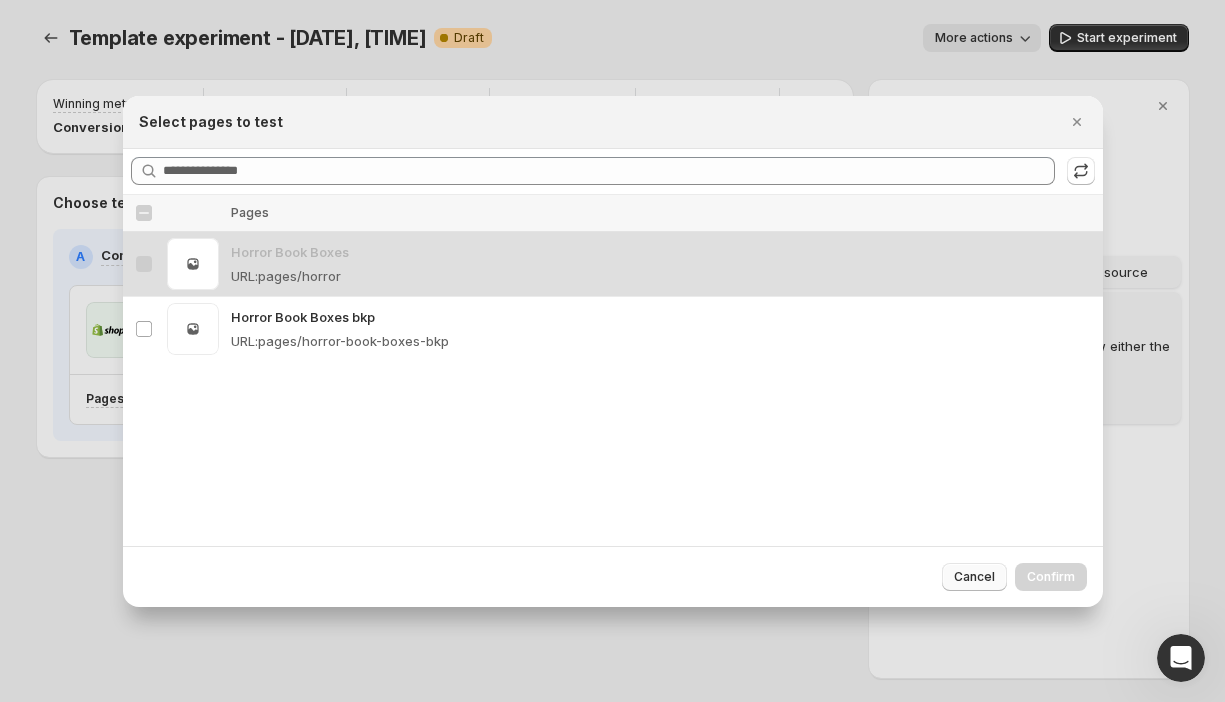click on "Cancel" at bounding box center [974, 577] 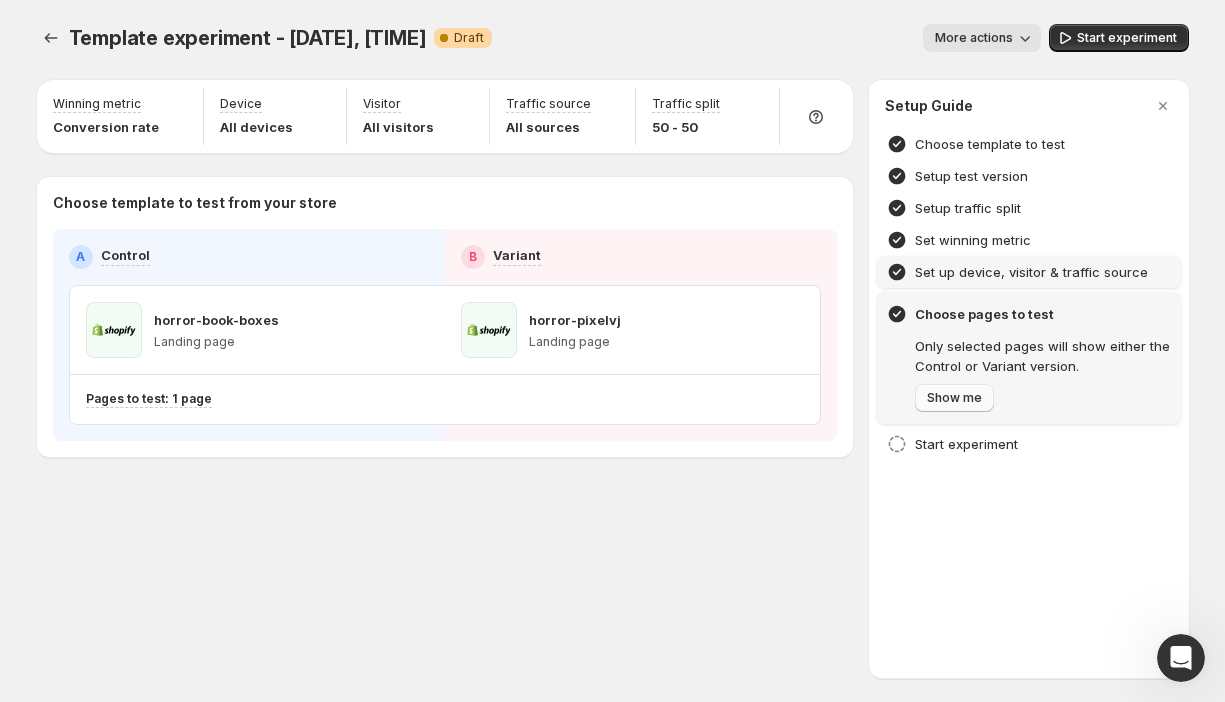 click on "Show me" at bounding box center [954, 398] 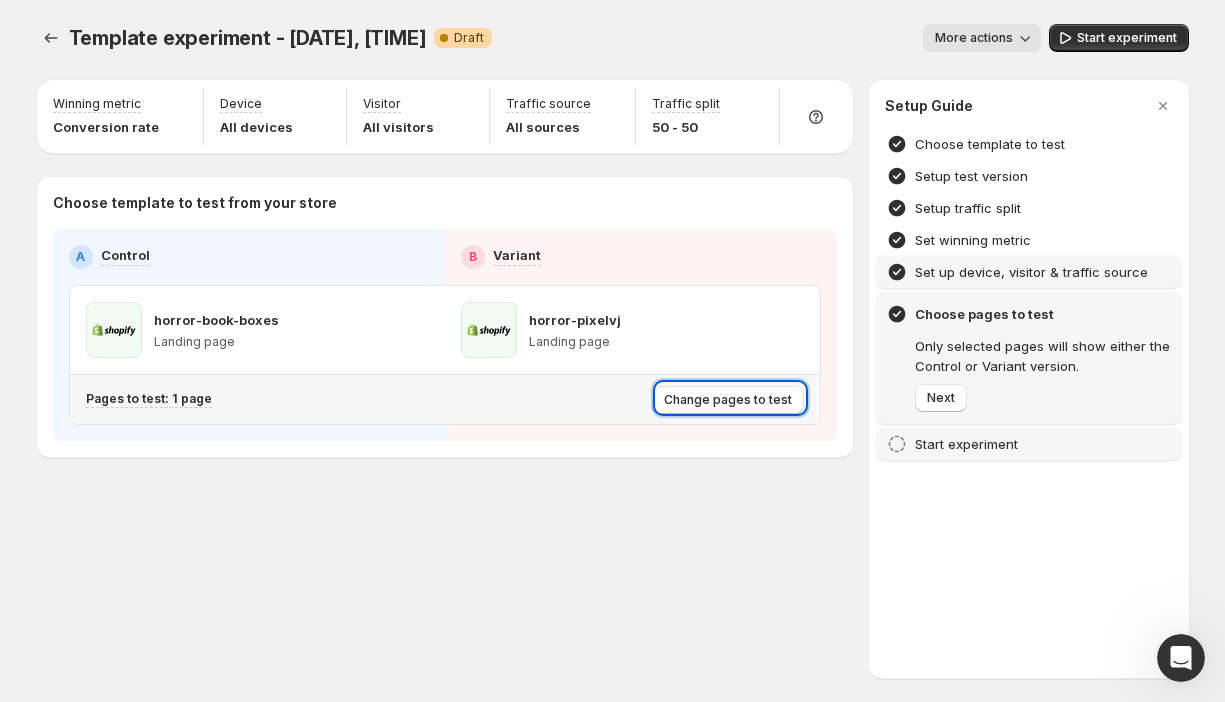 click on "Start experiment" at bounding box center (966, 444) 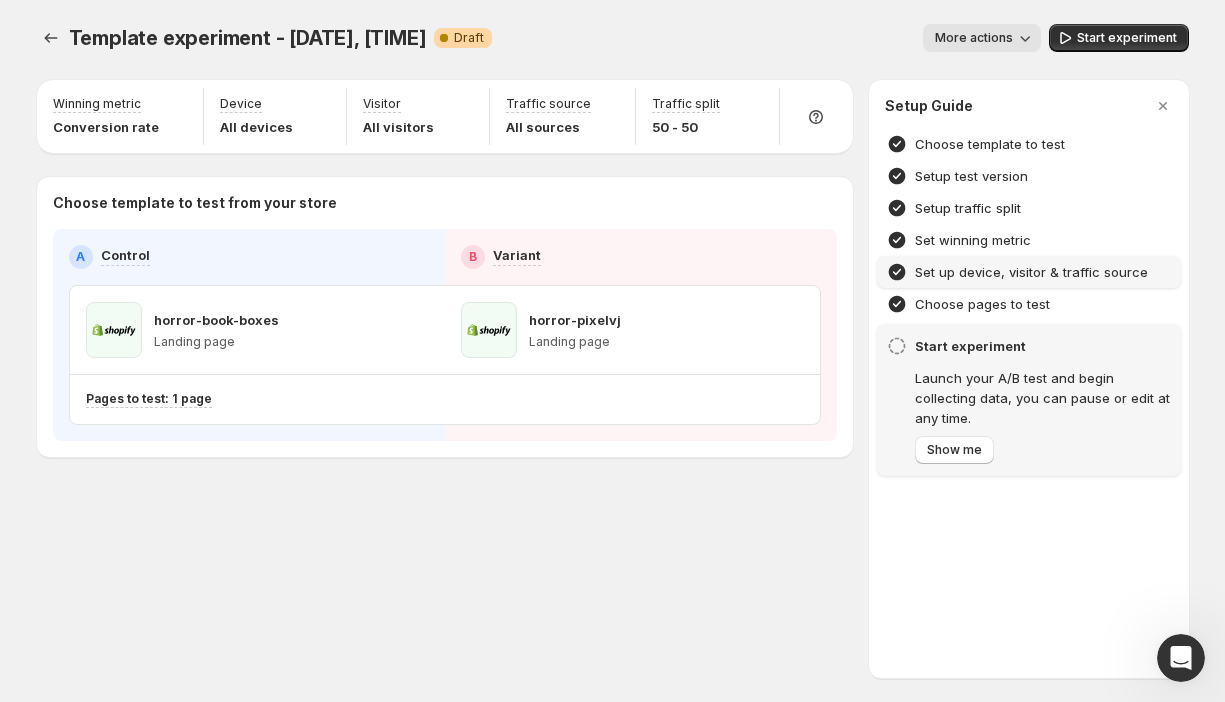 click 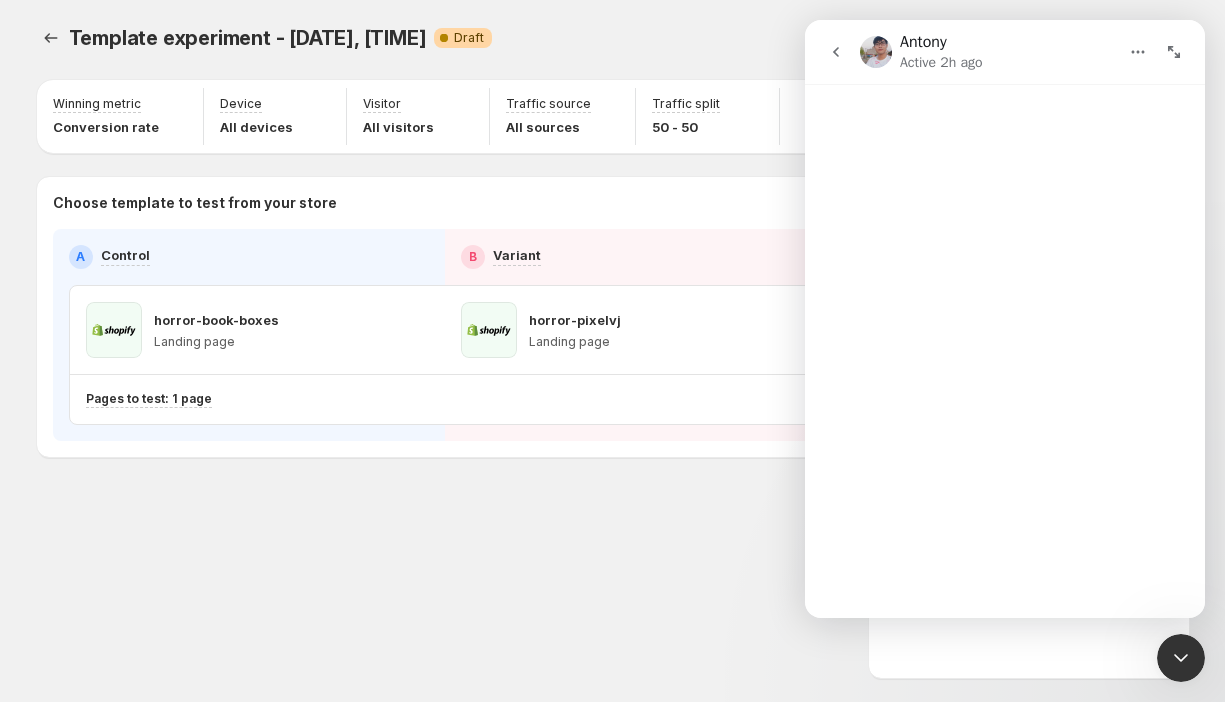 scroll, scrollTop: 0, scrollLeft: 0, axis: both 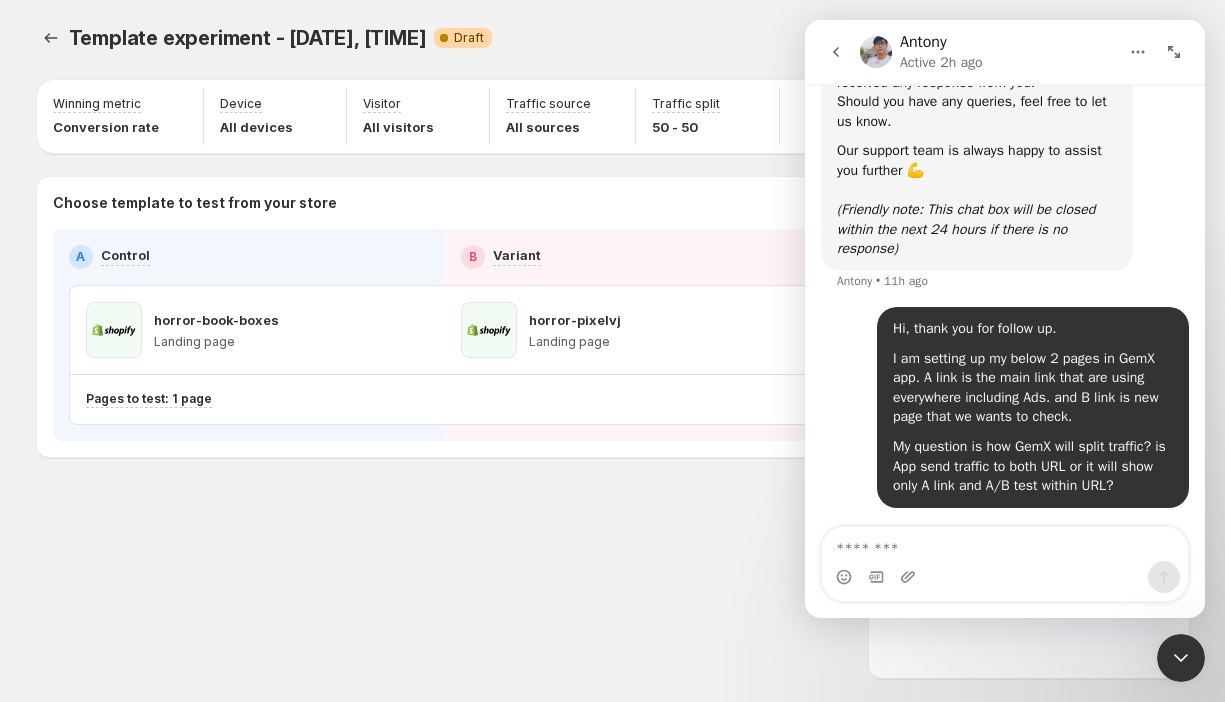 click on "Template experiment - Jul 30, 13:25:03. This page is ready Template experiment - Jul 30, 13:25:03 Warning Complete Draft More actions More actions More actions Start experiment Winning metric Conversion rate Device All devices Visitor All visitors Traffic source All sources Traffic split 50 - 50 Choose template to test from your store A Control B Variant horror-book-boxes Landing page horror-pixelvj Landing page Pages to test: 1 page Setup Guide Choose template to test Setup test version Setup traffic split Set winning metric Set up device, visitor & traffic source Choose pages to test Start experiment Launch your A/B test and begin collecting data, you can pause or edit at any time. Show me" at bounding box center (613, 282) 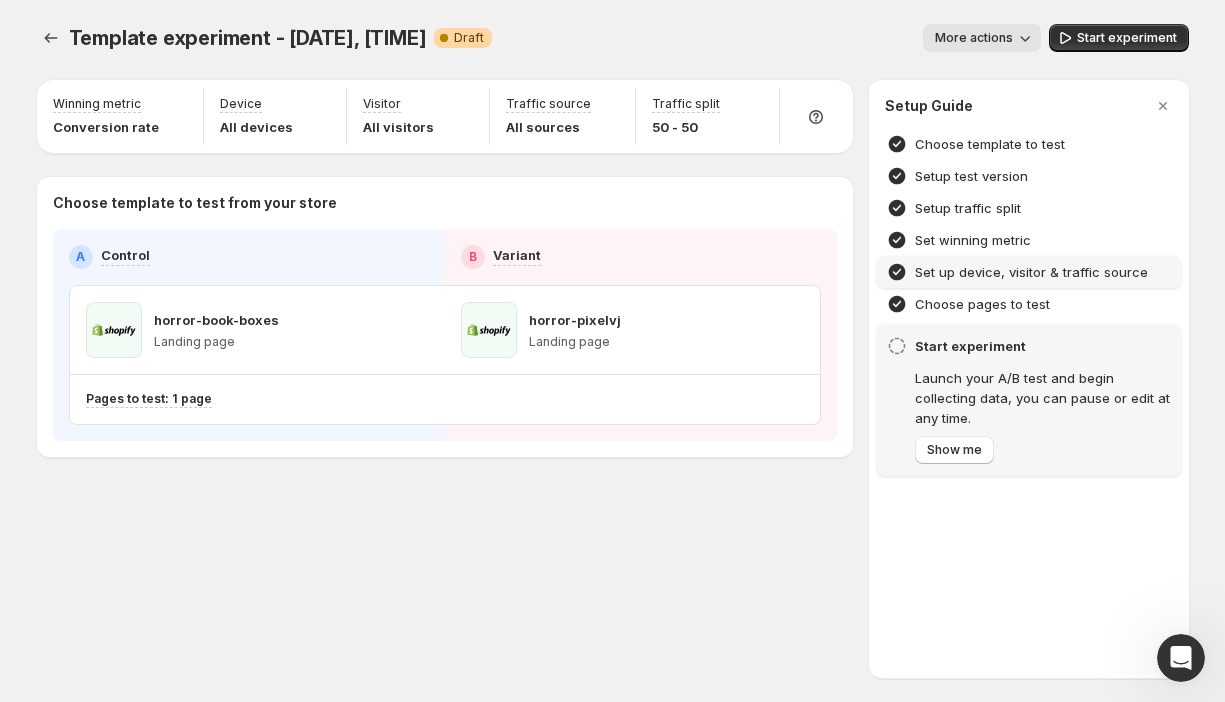 click on "More actions" at bounding box center (974, 38) 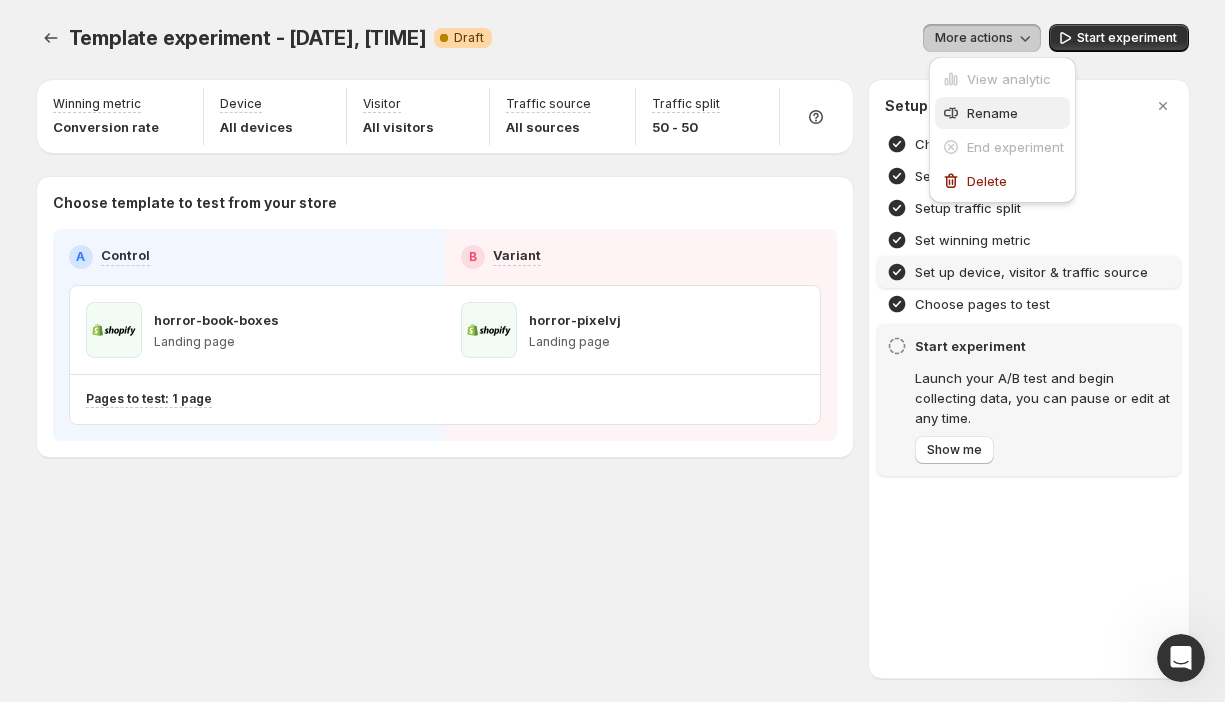 click on "Rename" at bounding box center (1015, 113) 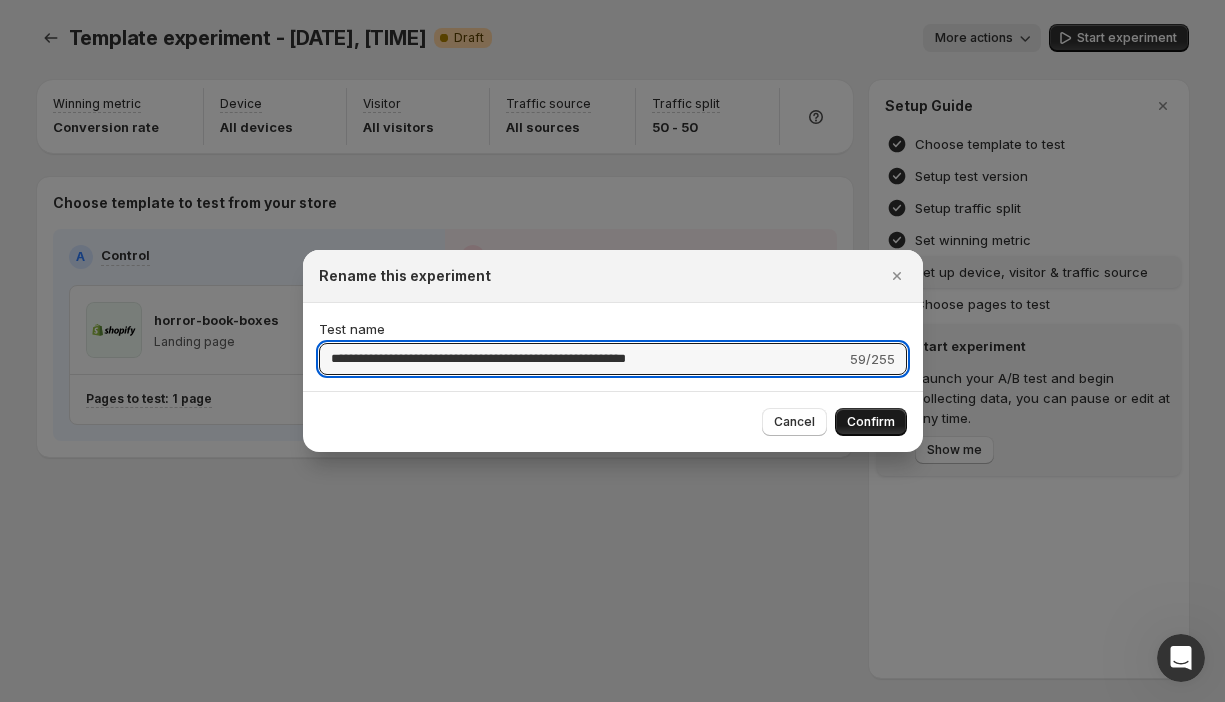 type on "**********" 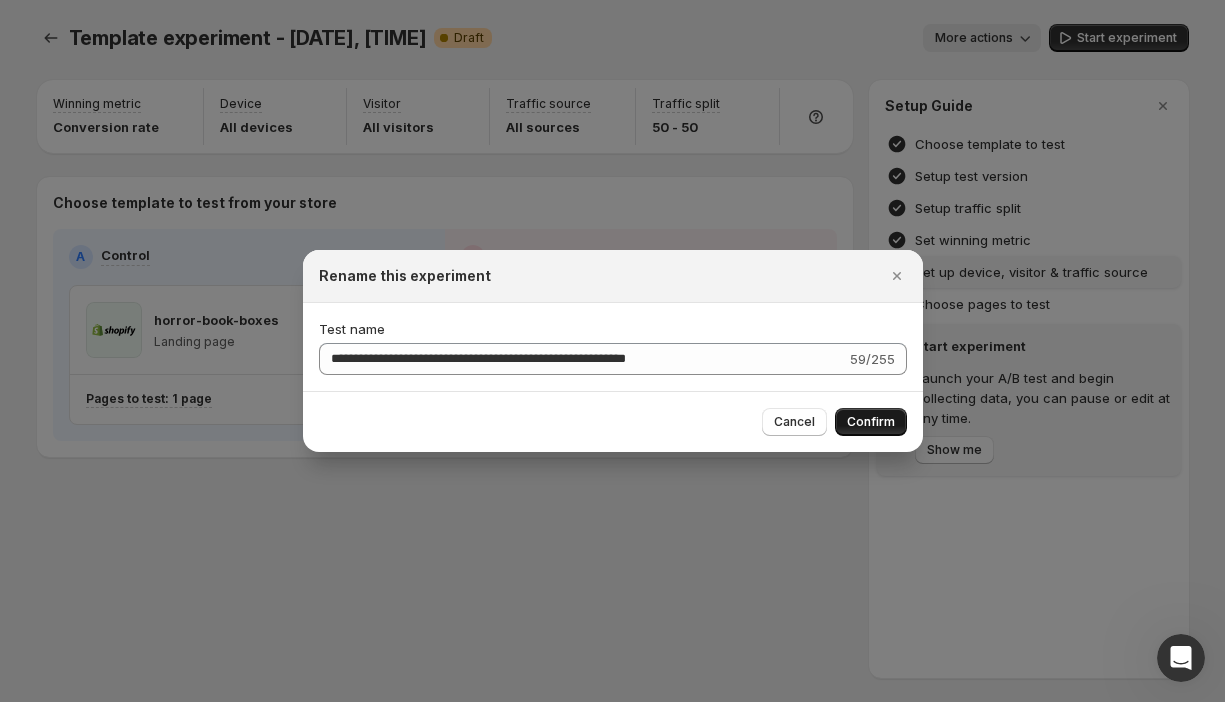 click on "Confirm" at bounding box center (871, 422) 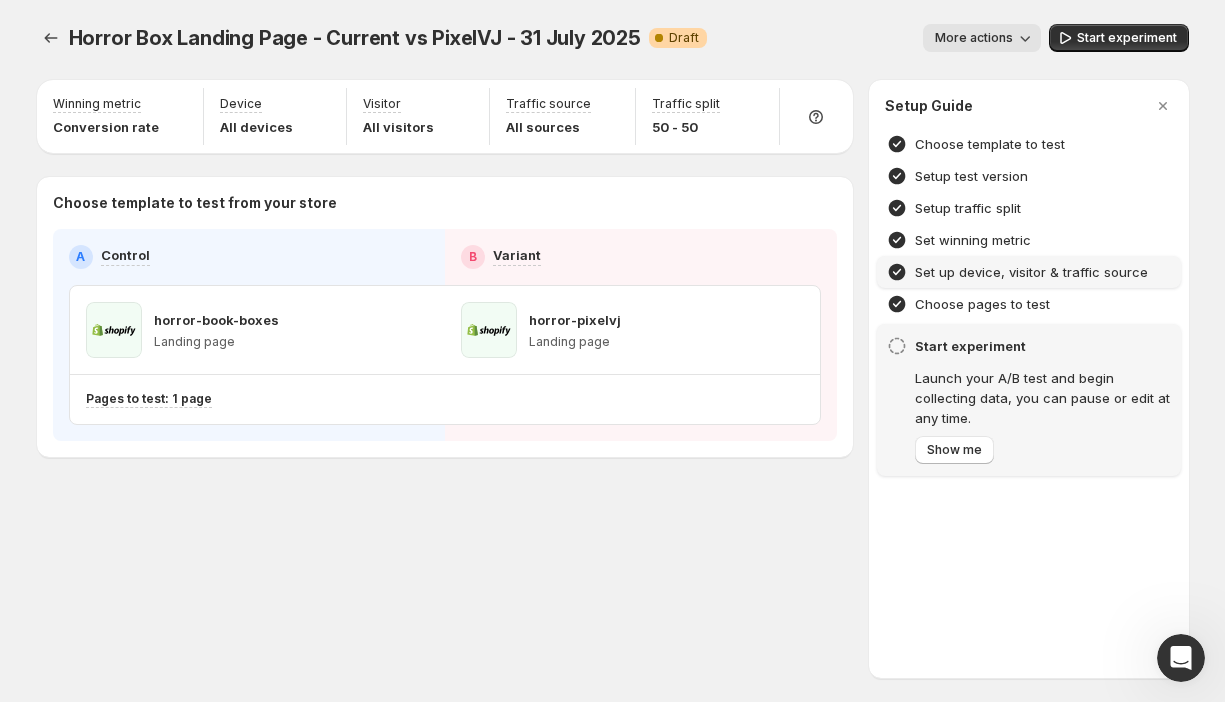 click on "Horror Box Landing Page - Current vs PixelVJ - 31 July 2025. This page is ready Horror Box Landing Page - Current vs PixelVJ - 31 July 2025 Warning Complete Draft More actions More actions More actions Start experiment Winning metric Conversion rate Device All devices Visitor All visitors Traffic source All sources Traffic split 50 - 50 Choose template to test from your store A Control B Variant horror-book-boxes Landing page horror-pixelvj Landing page Pages to test: 1 page Setup Guide Choose template to test Setup test version Setup traffic split Set winning metric Set up device, visitor & traffic source Choose pages to test Start experiment Launch your A/B test and begin collecting data, you can pause or edit at any time. Show me" at bounding box center [613, 282] 